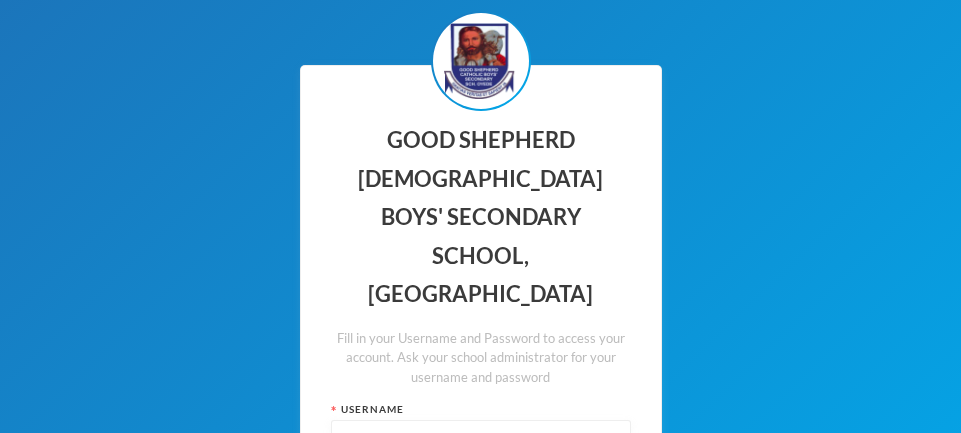 scroll, scrollTop: 0, scrollLeft: 0, axis: both 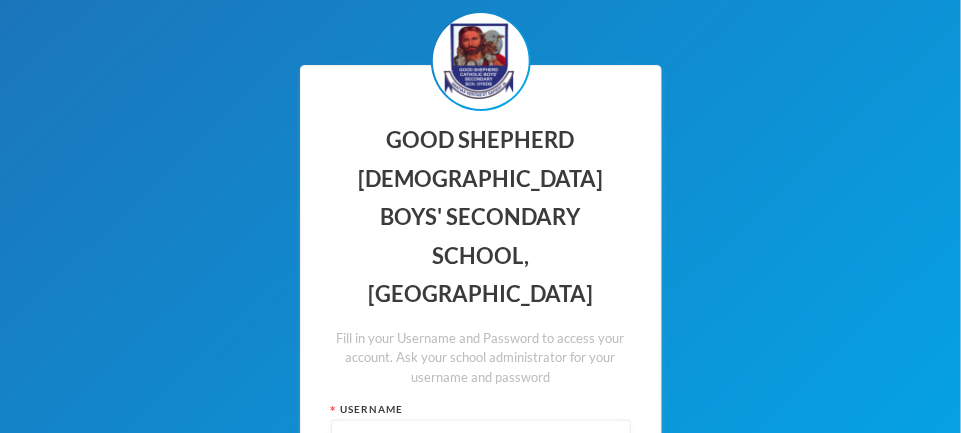 click at bounding box center (481, 443) 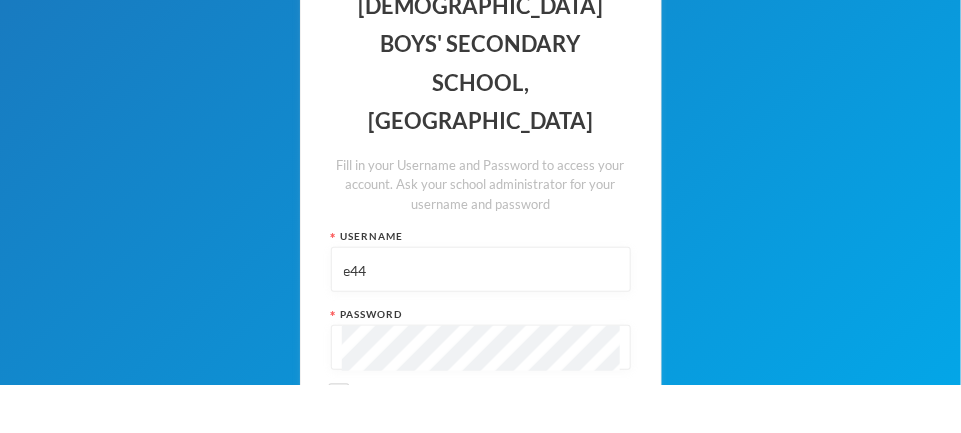type on "e44" 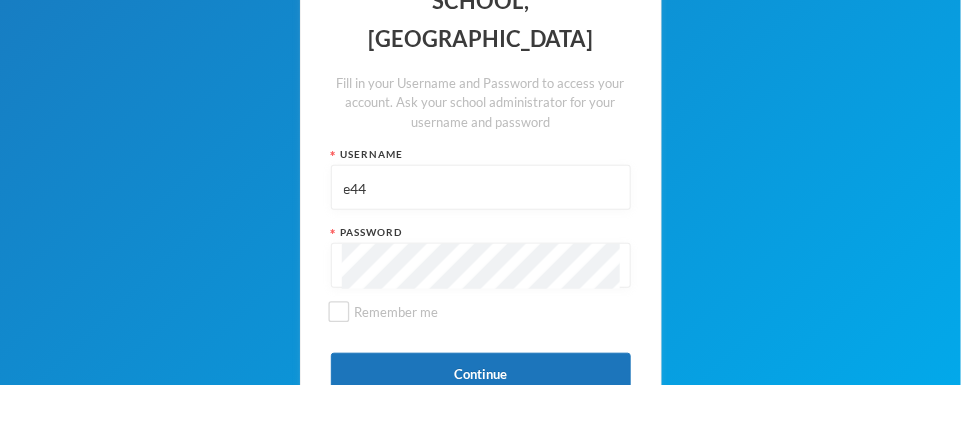 click on "Continue" at bounding box center [481, 423] 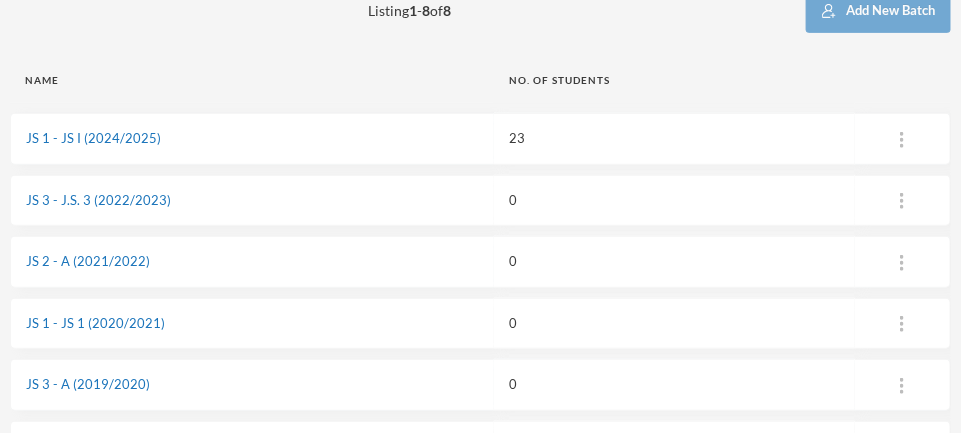 scroll, scrollTop: 0, scrollLeft: 0, axis: both 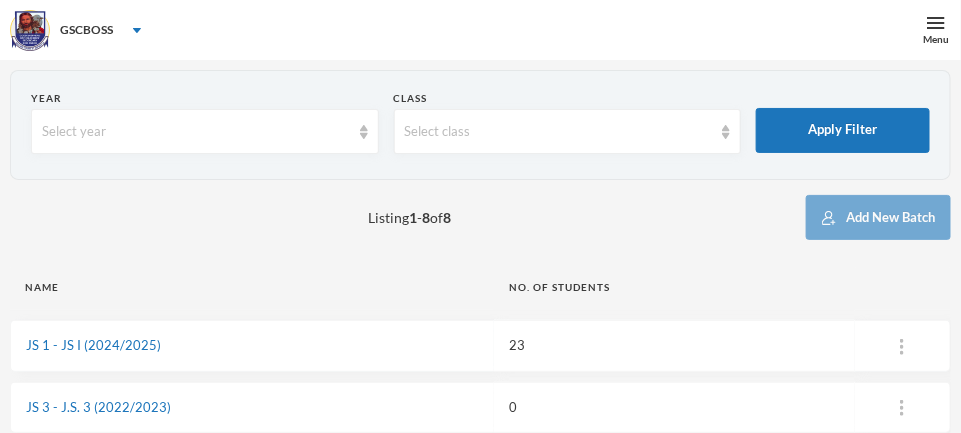 click at bounding box center (936, 23) 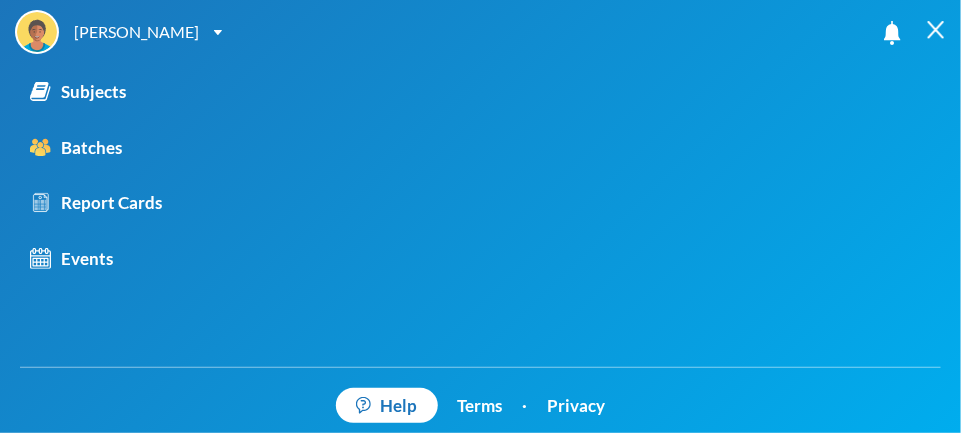 click on "Report Cards" at bounding box center (96, 203) 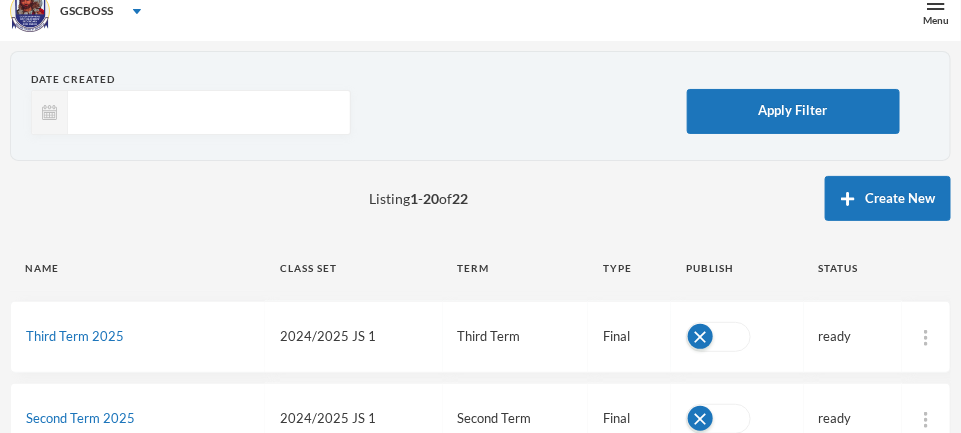 scroll, scrollTop: 21, scrollLeft: 0, axis: vertical 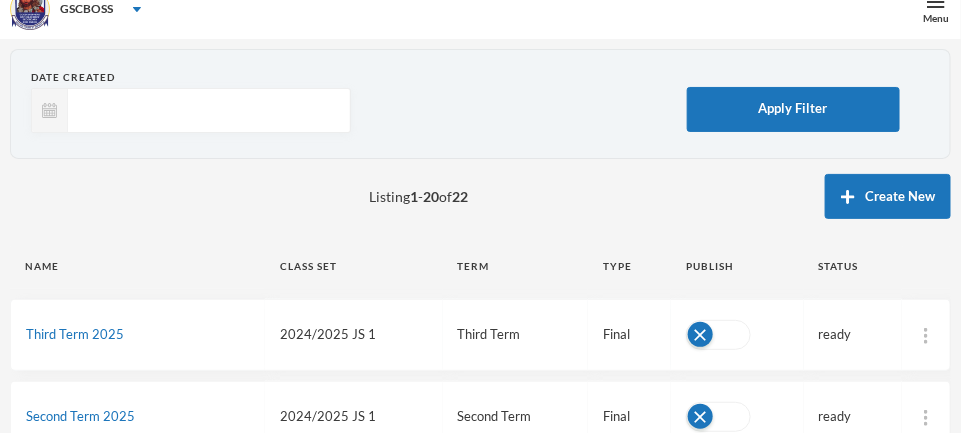 click on "Third Term 2025" at bounding box center (75, 334) 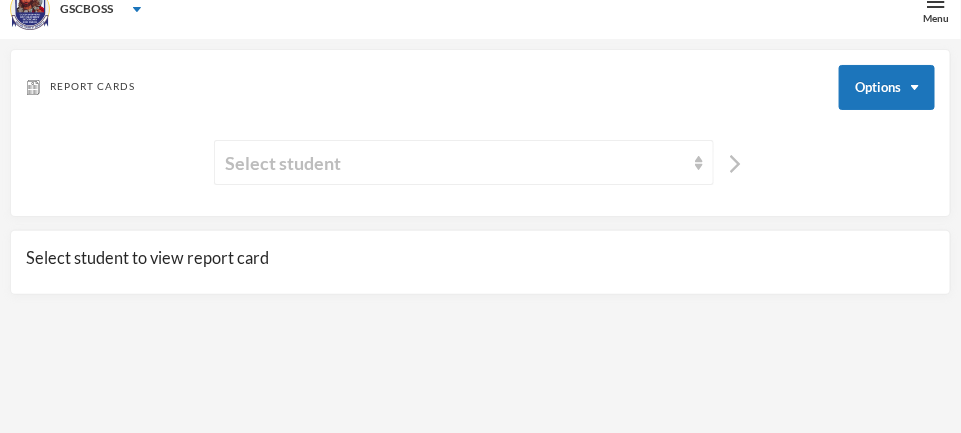 click on "Select student" at bounding box center [464, 162] 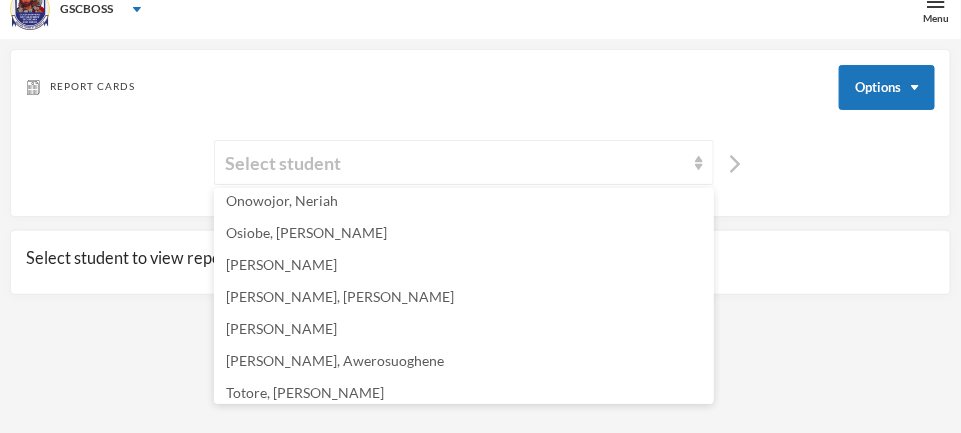 scroll, scrollTop: 460, scrollLeft: 0, axis: vertical 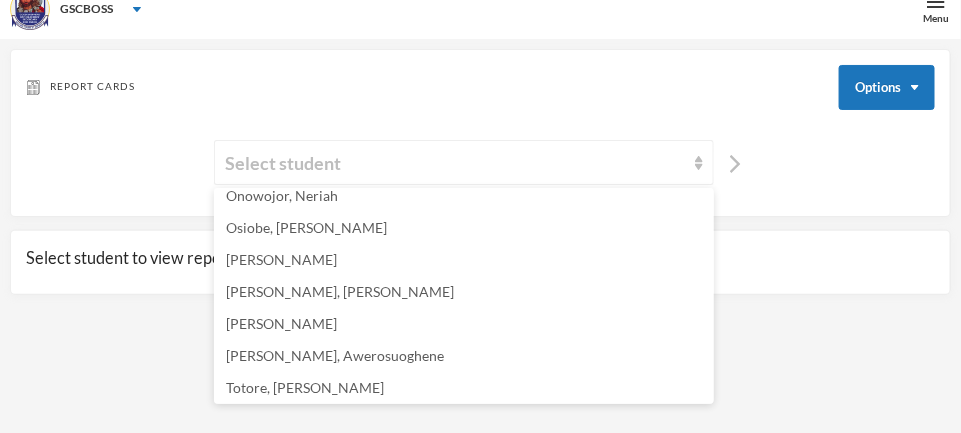 click on "Totore, [PERSON_NAME]" at bounding box center [305, 387] 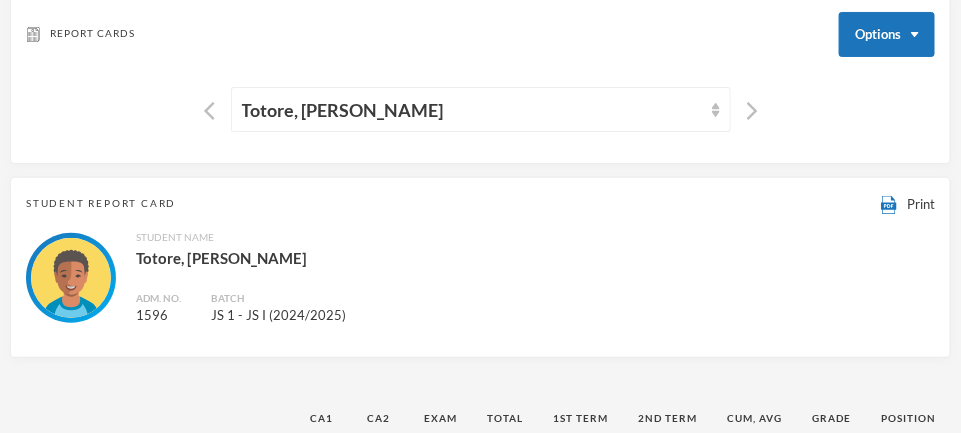 scroll, scrollTop: 48, scrollLeft: 0, axis: vertical 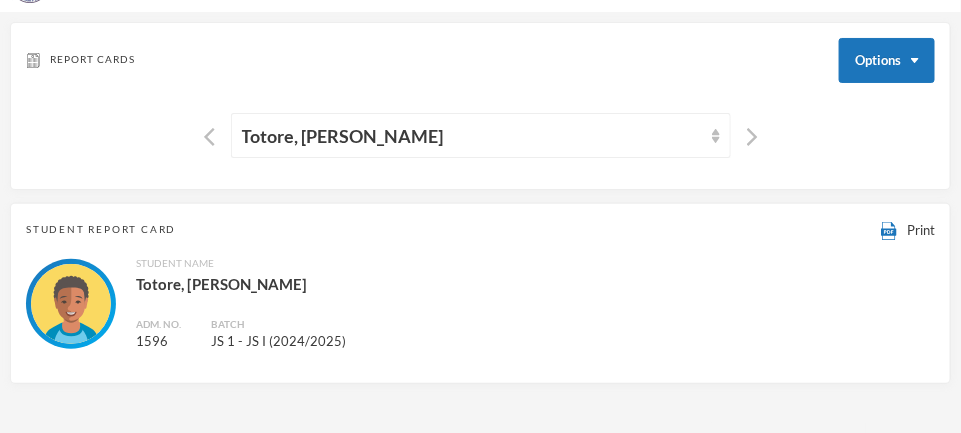 click on "Totore, [PERSON_NAME]" at bounding box center (481, 135) 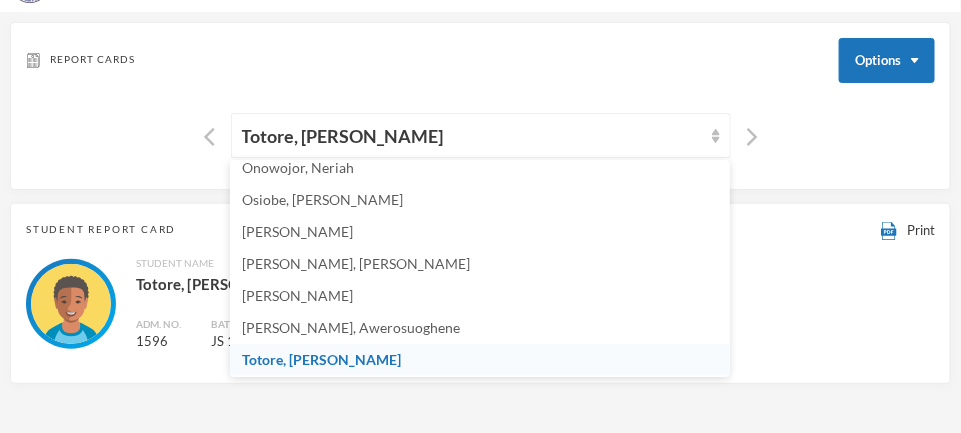 click on "Totore, [PERSON_NAME]" at bounding box center [472, 136] 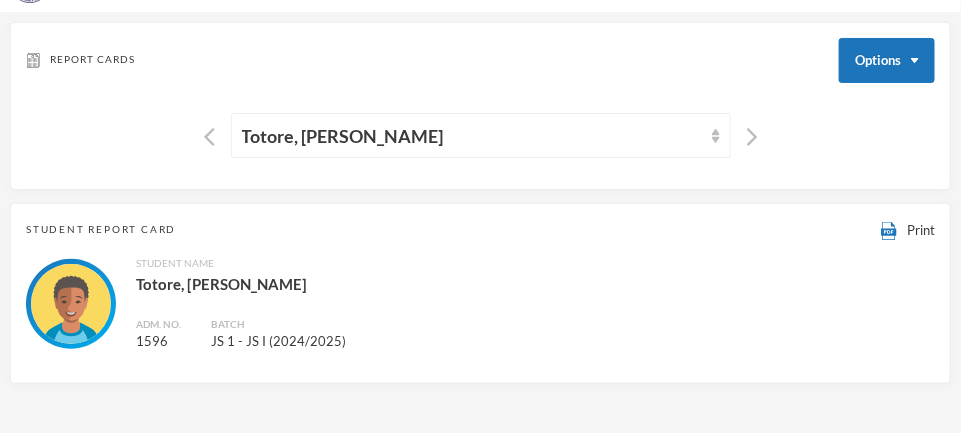 scroll, scrollTop: 0, scrollLeft: 0, axis: both 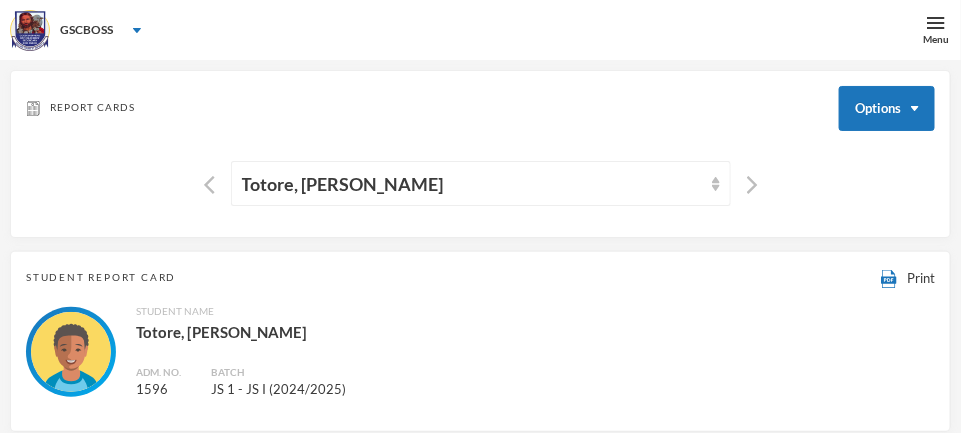 click on "Totore, [PERSON_NAME]" at bounding box center [481, 183] 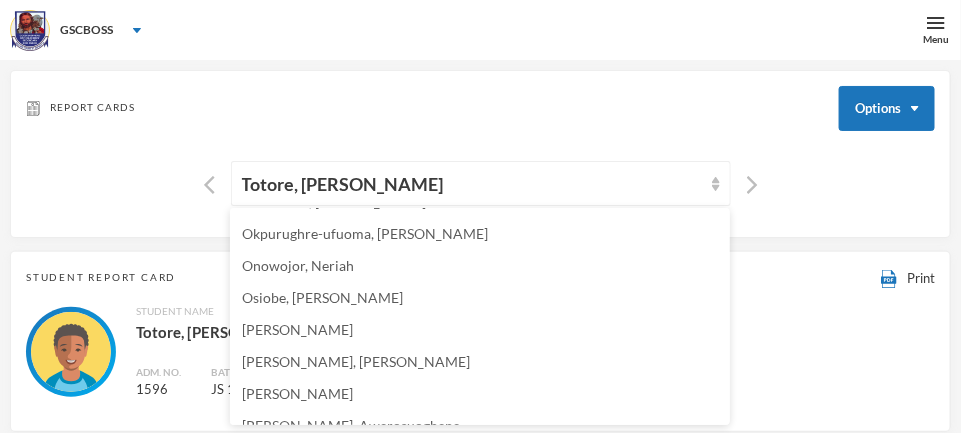 scroll, scrollTop: 479, scrollLeft: 0, axis: vertical 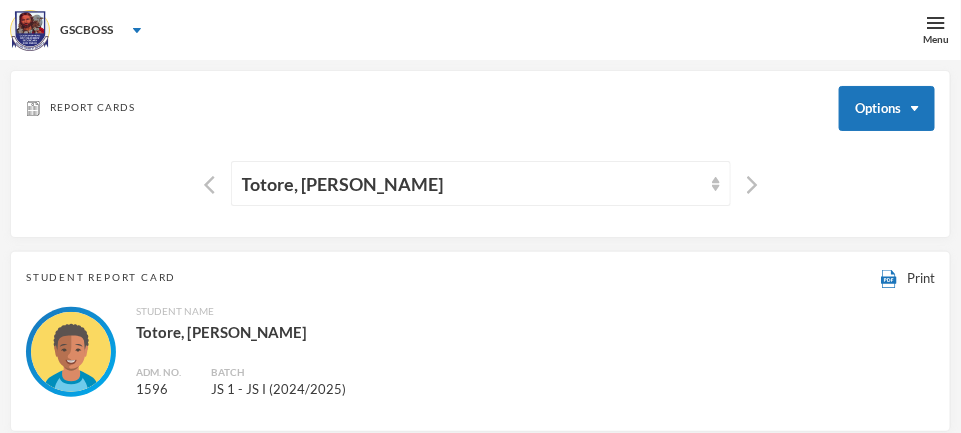 click on "Print" at bounding box center [921, 278] 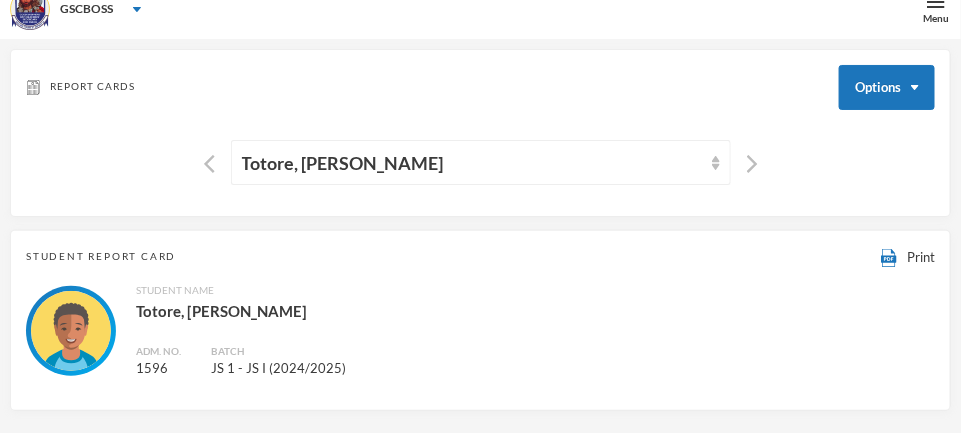 scroll, scrollTop: 0, scrollLeft: 0, axis: both 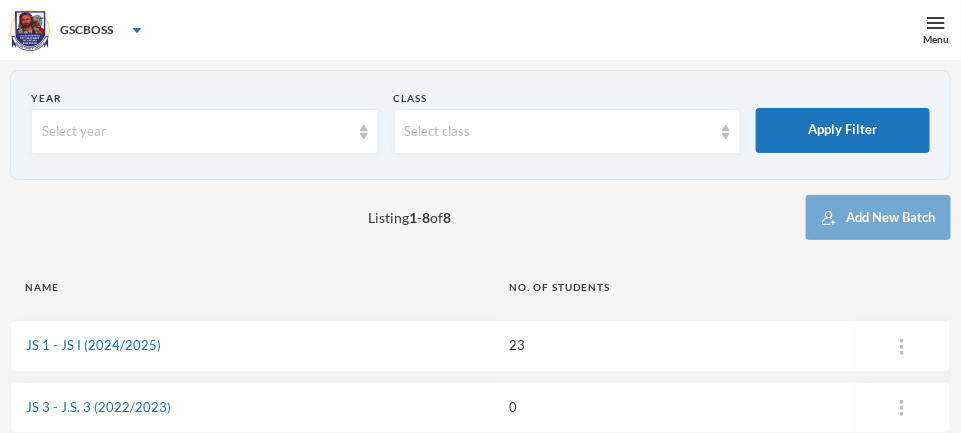 click at bounding box center (936, 23) 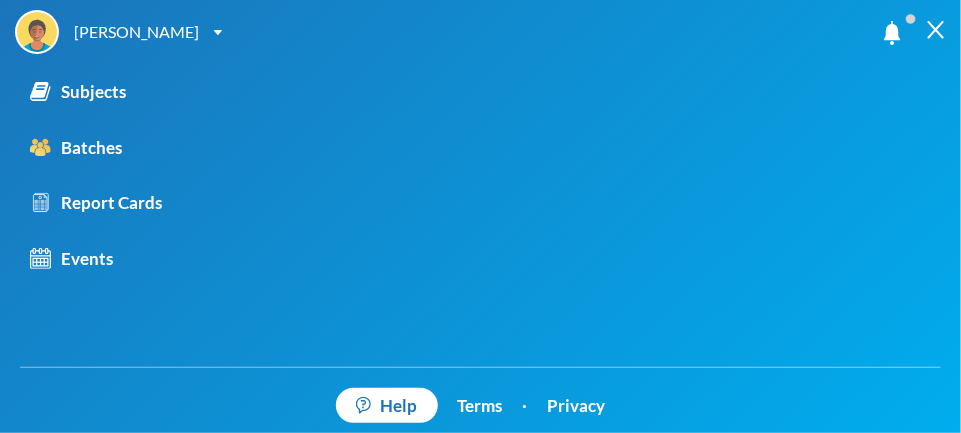 click on "Report Cards" at bounding box center (96, 203) 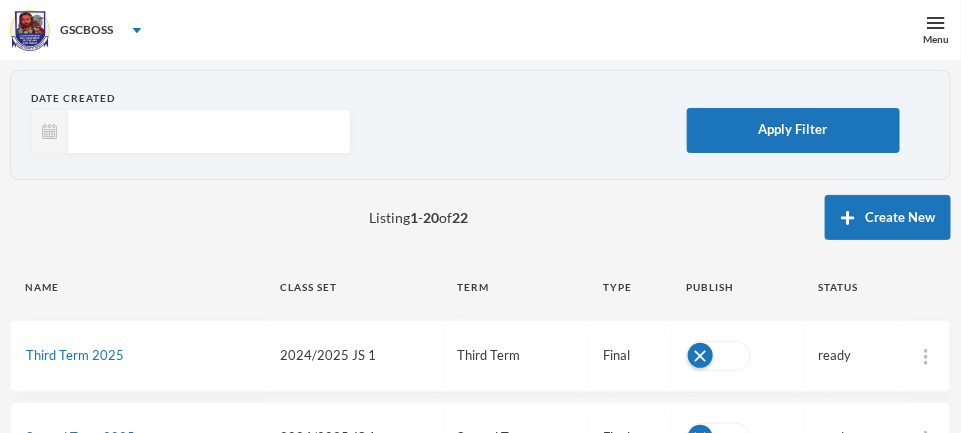 click on "Third Term 2025" at bounding box center [75, 355] 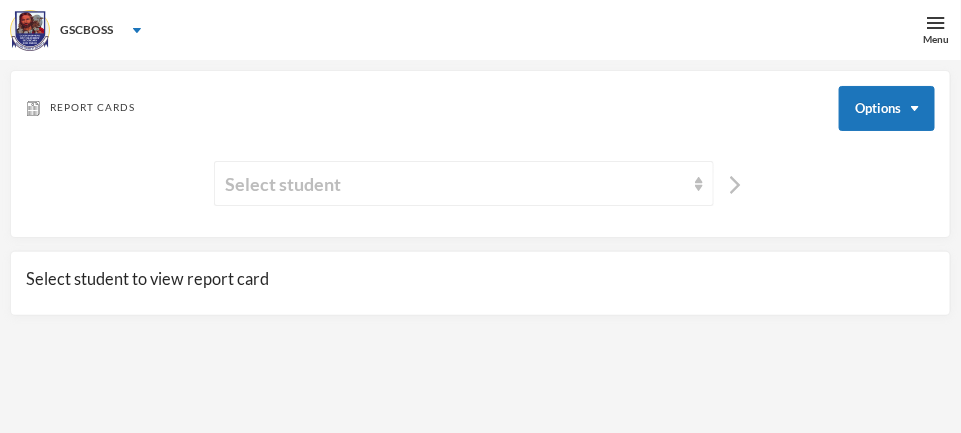 click on "Select student" at bounding box center [464, 183] 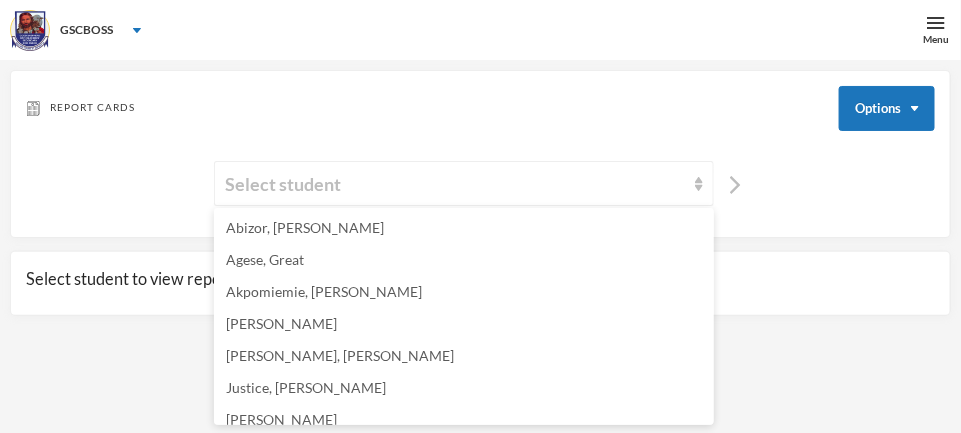 click on "Abizor, [PERSON_NAME]" at bounding box center [305, 227] 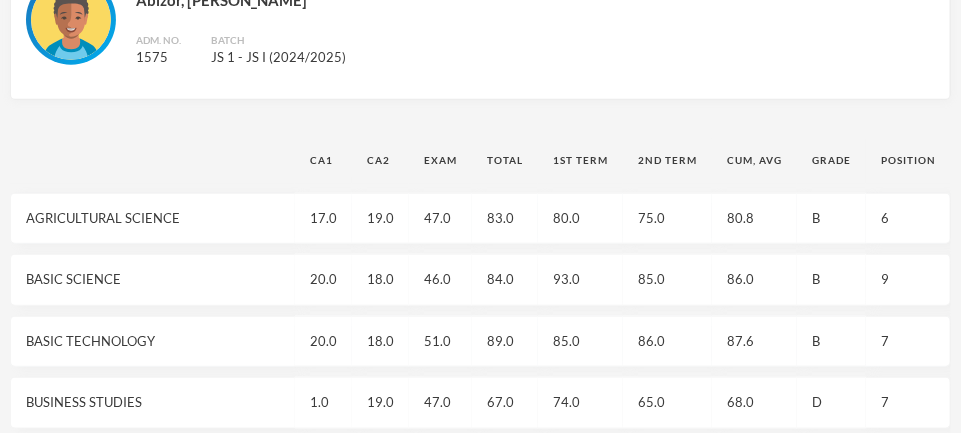scroll, scrollTop: 319, scrollLeft: 0, axis: vertical 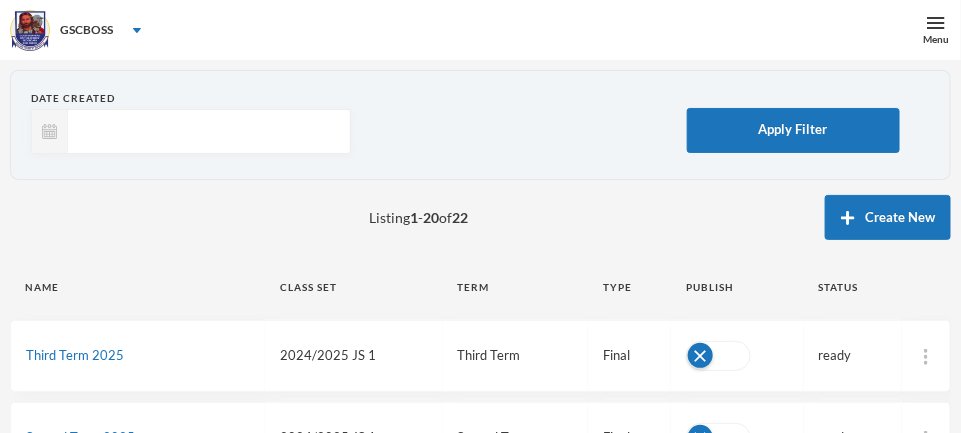 click on "Third Term 2025" at bounding box center (75, 355) 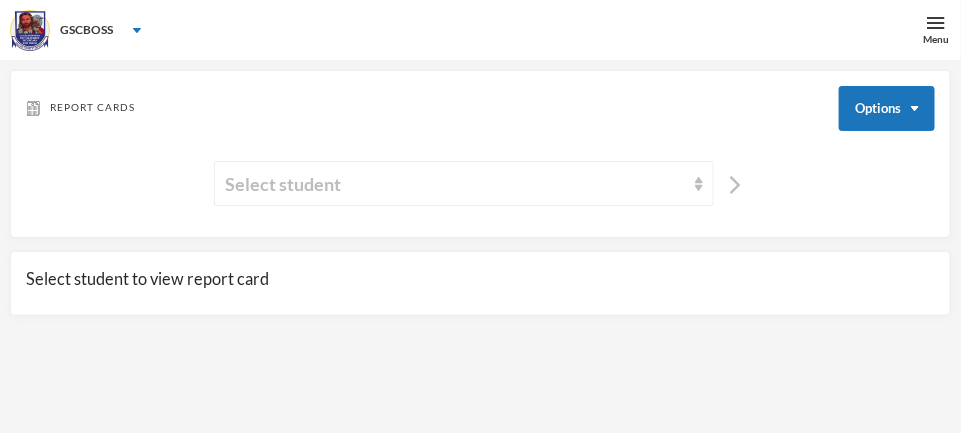 scroll, scrollTop: 14, scrollLeft: 0, axis: vertical 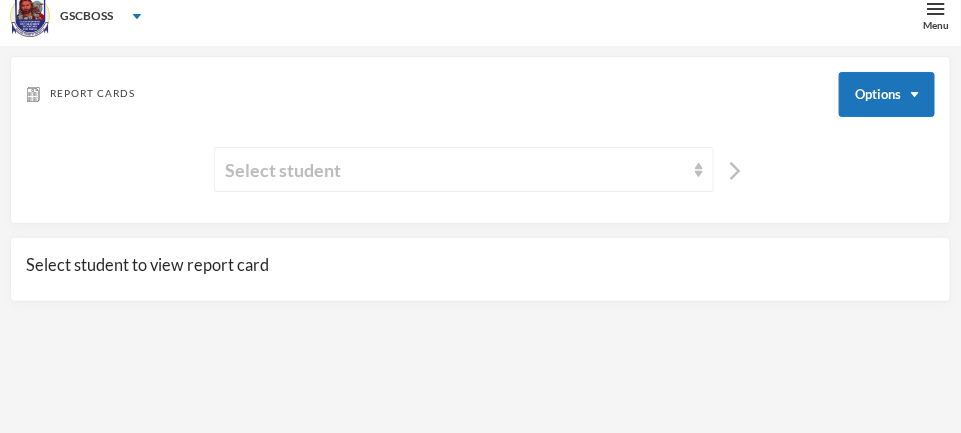 click on "Select student" at bounding box center [464, 169] 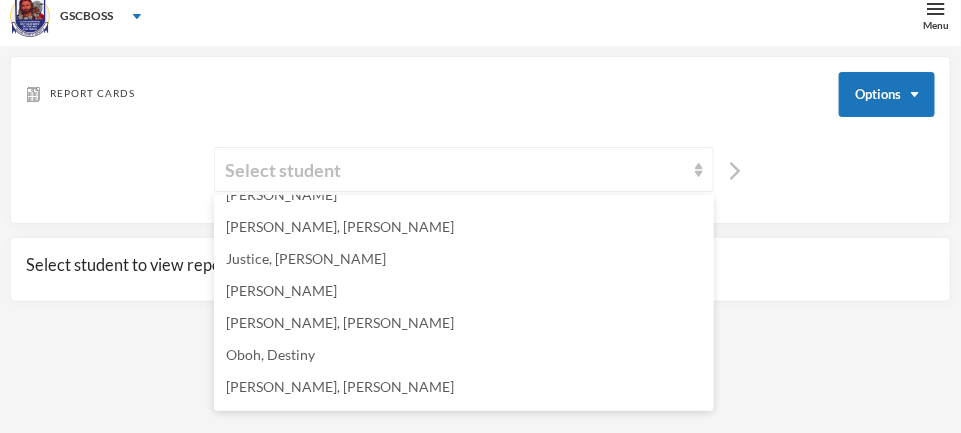 scroll, scrollTop: 117, scrollLeft: 0, axis: vertical 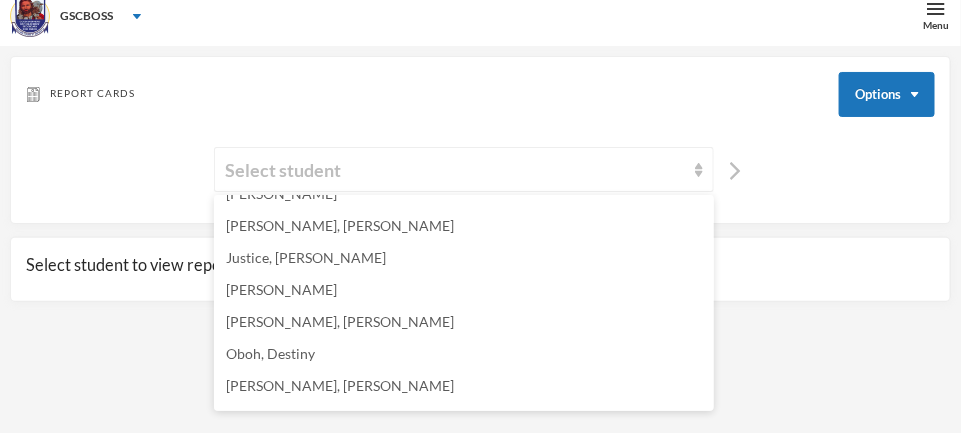 click on "[PERSON_NAME], [PERSON_NAME]" at bounding box center [340, 385] 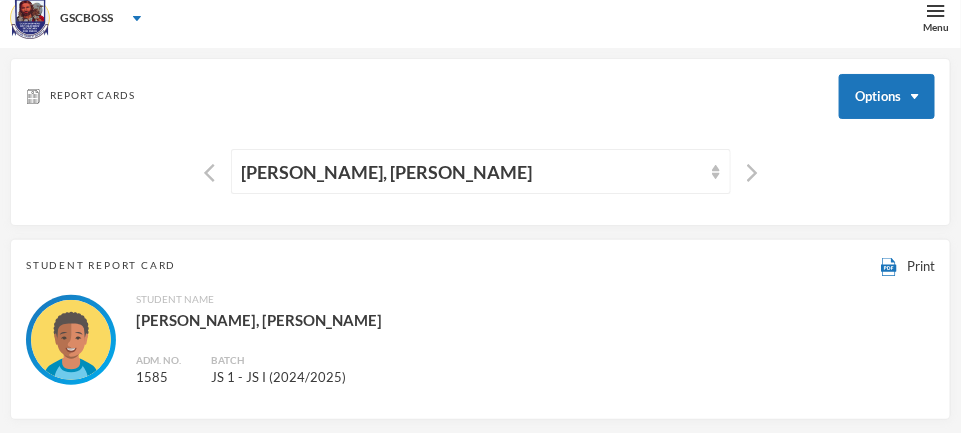 scroll, scrollTop: 0, scrollLeft: 0, axis: both 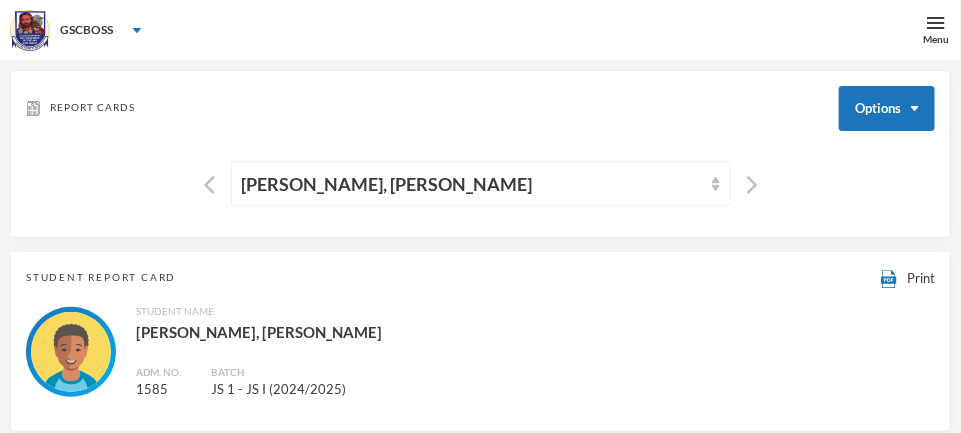click on "[PERSON_NAME], [PERSON_NAME]" at bounding box center (481, 183) 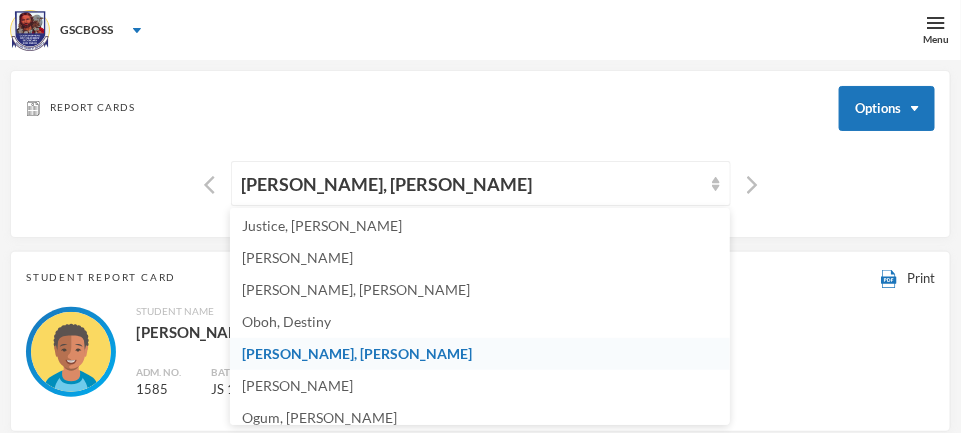 scroll, scrollTop: 168, scrollLeft: 0, axis: vertical 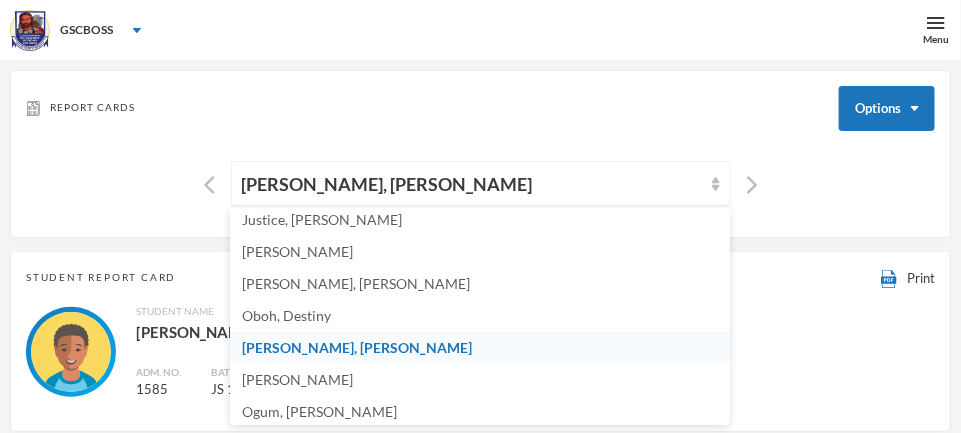 click on "[PERSON_NAME], [PERSON_NAME]" at bounding box center (356, 283) 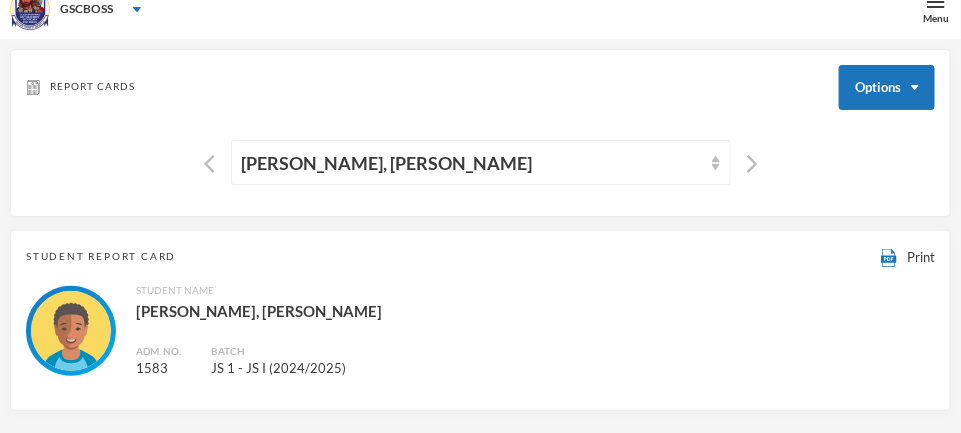 scroll, scrollTop: 5, scrollLeft: 0, axis: vertical 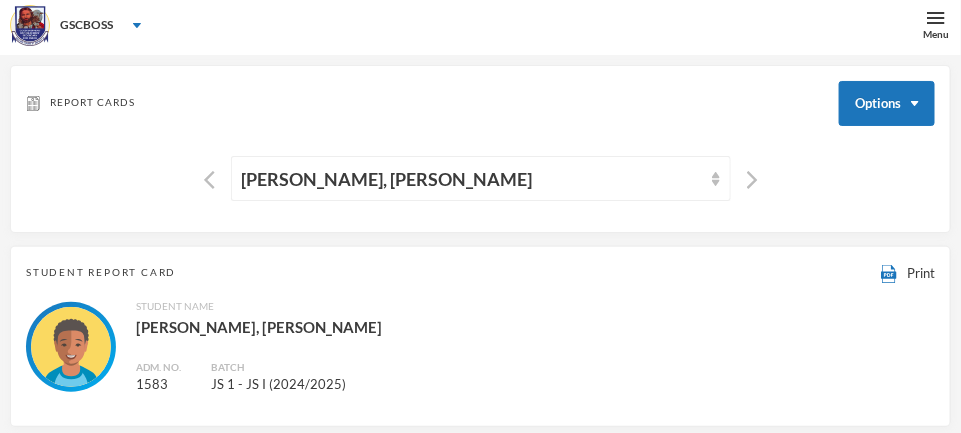 click on "[PERSON_NAME], [PERSON_NAME]" at bounding box center [481, 178] 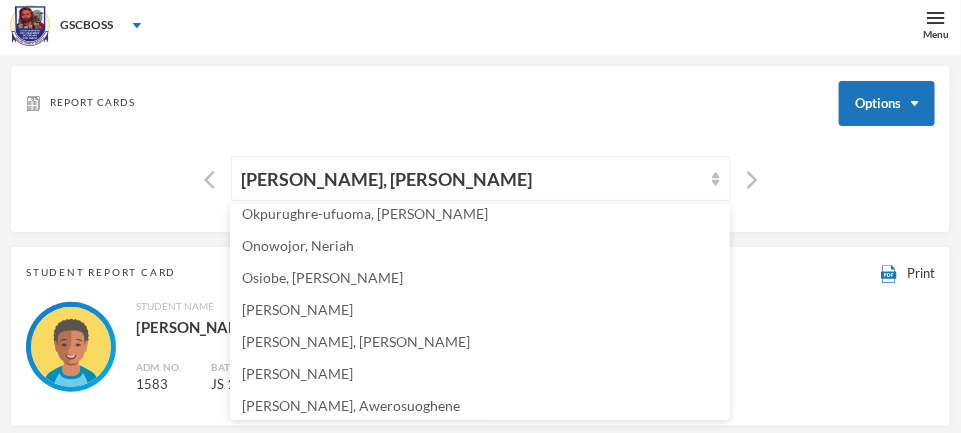 scroll, scrollTop: 479, scrollLeft: 0, axis: vertical 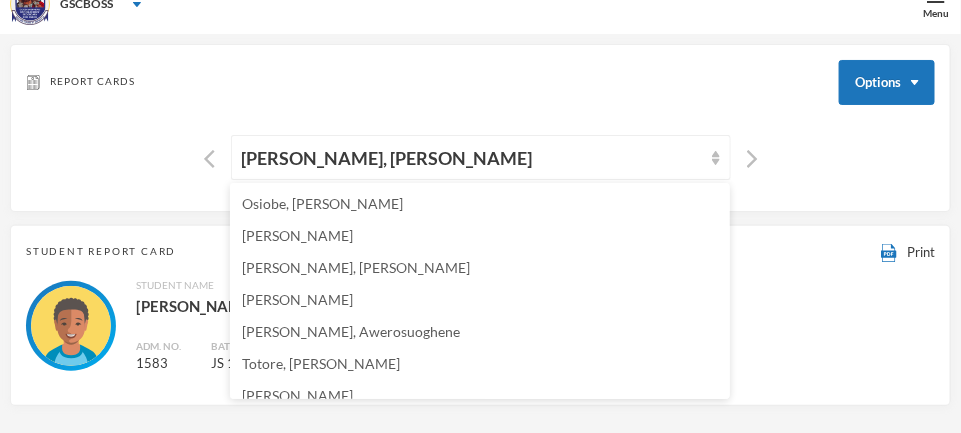 click on "[PERSON_NAME]" at bounding box center (297, 395) 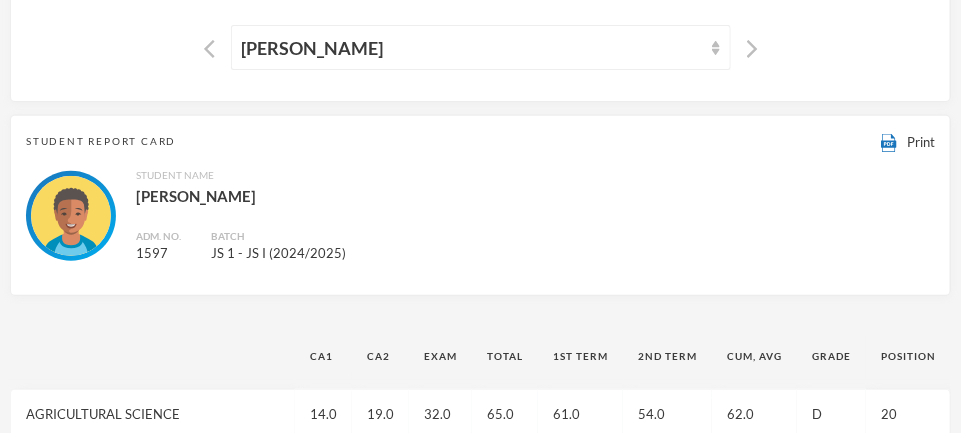 scroll, scrollTop: 0, scrollLeft: 0, axis: both 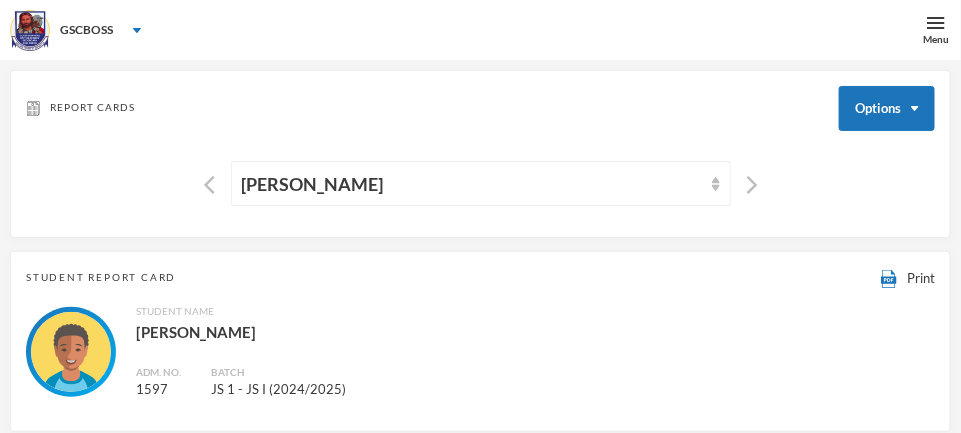click on "[PERSON_NAME]" at bounding box center [481, 183] 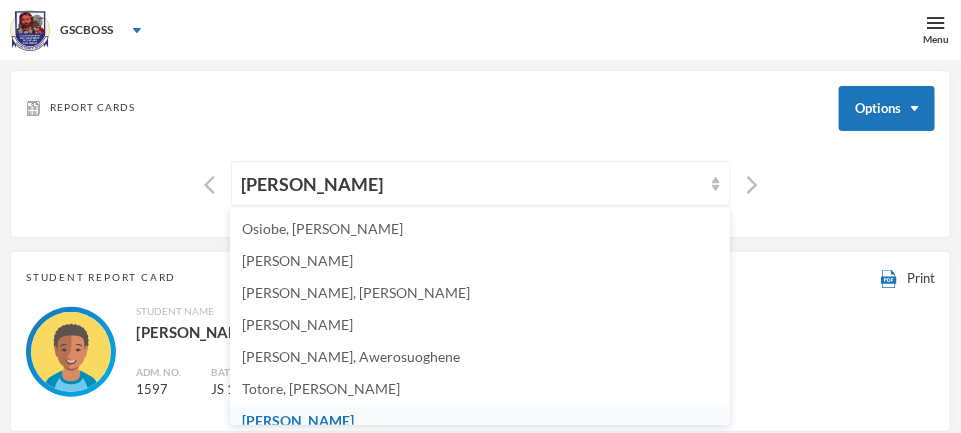 click on "[PERSON_NAME], Awerosuoghene" at bounding box center (351, 356) 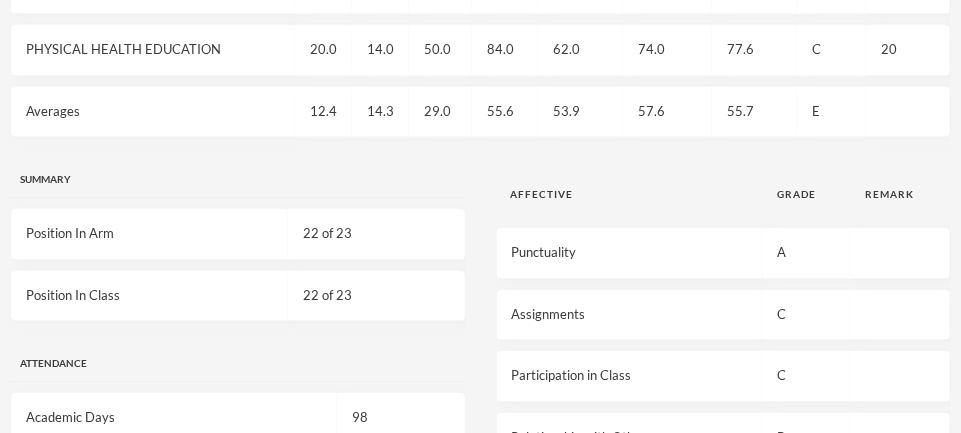 scroll, scrollTop: 1313, scrollLeft: 0, axis: vertical 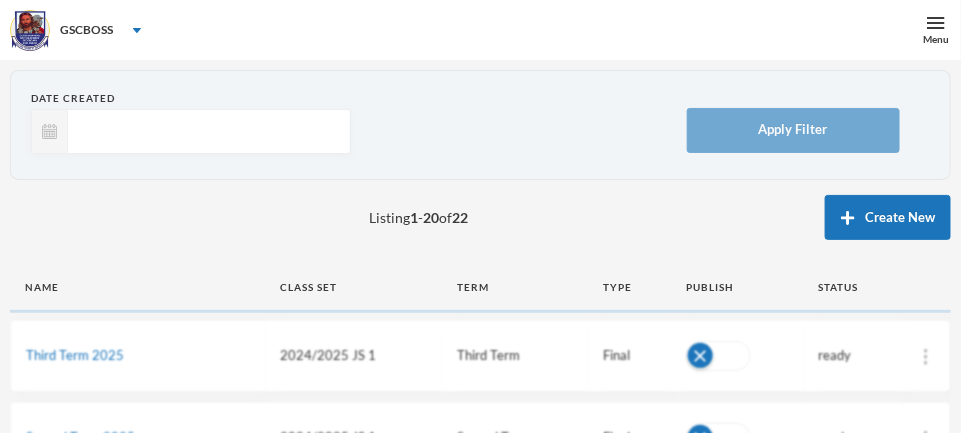 click on "Third Term 2025" at bounding box center [75, 355] 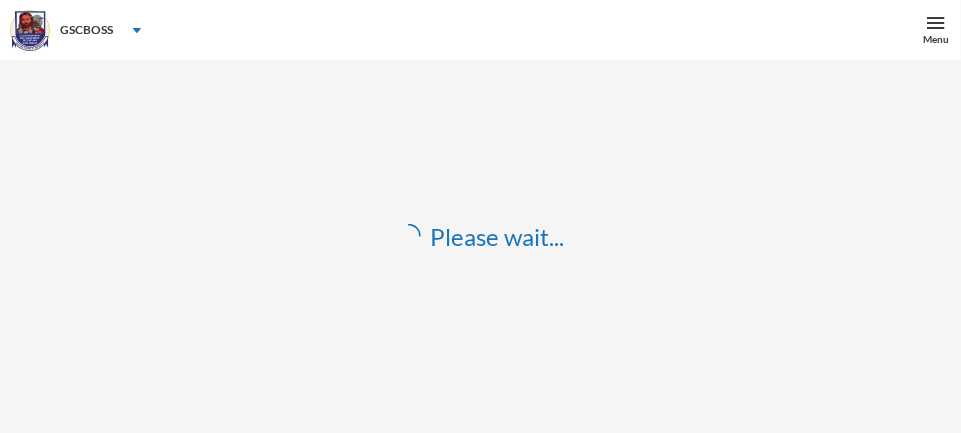 click on "Please wait..." at bounding box center [480, 236] 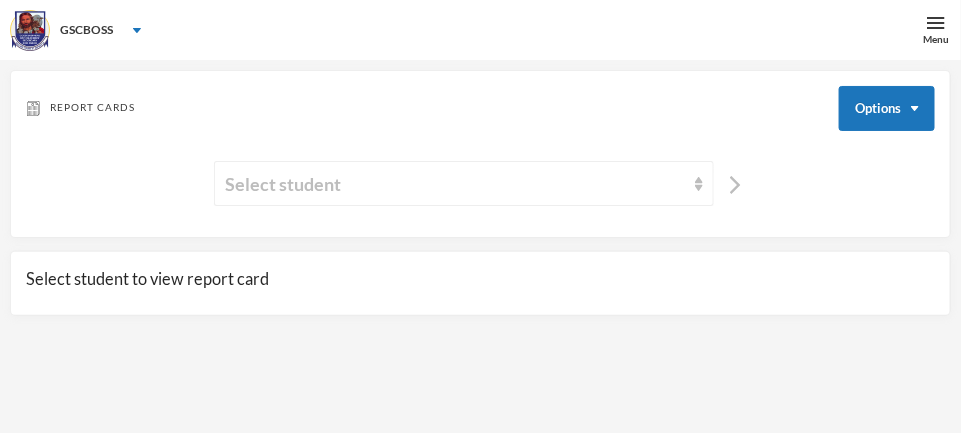 click on "Select student" at bounding box center [464, 183] 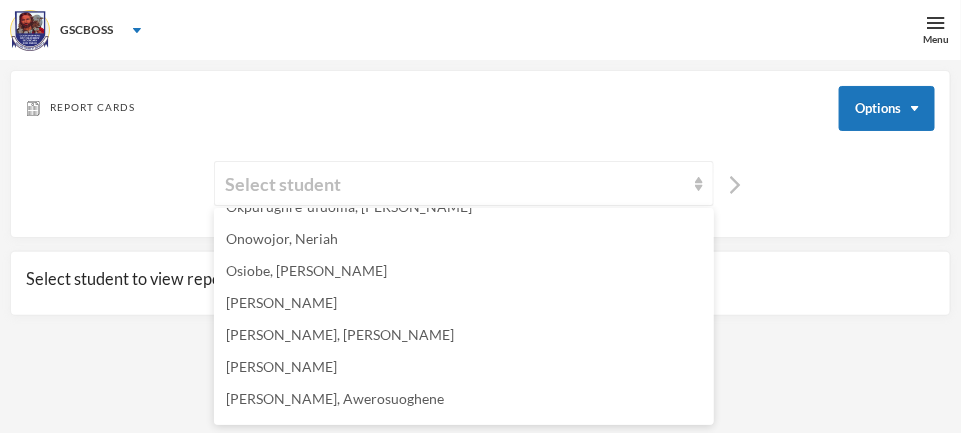 scroll, scrollTop: 437, scrollLeft: 0, axis: vertical 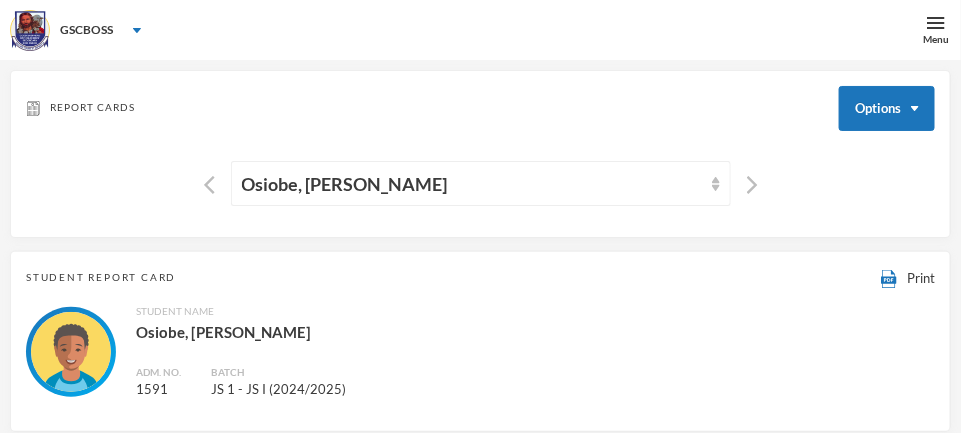 click on "Osiobe, [PERSON_NAME]" at bounding box center [481, 183] 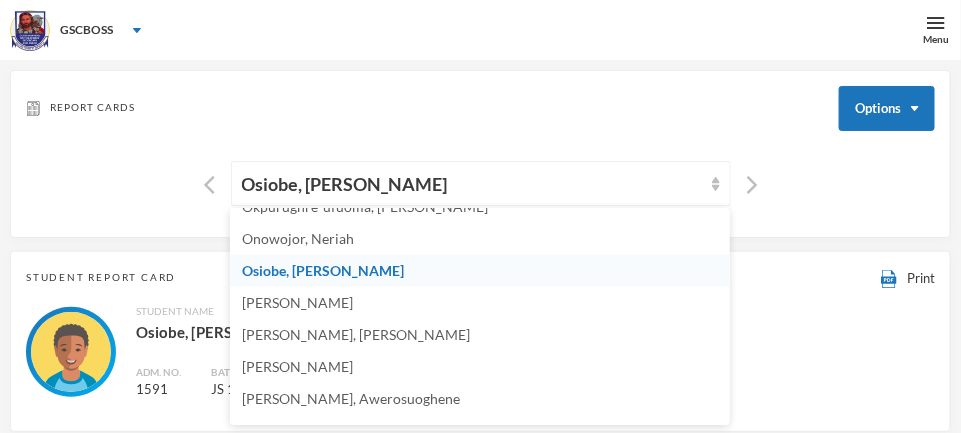 click on "[PERSON_NAME]" at bounding box center (297, 302) 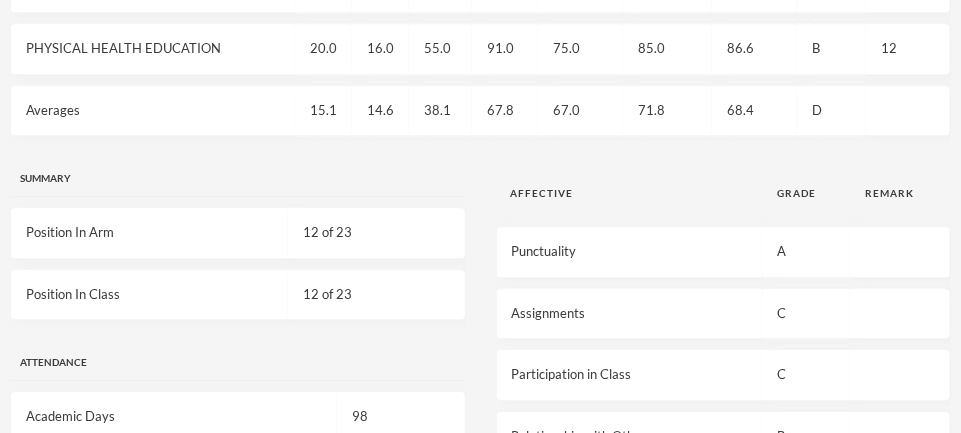 scroll, scrollTop: 1340, scrollLeft: 0, axis: vertical 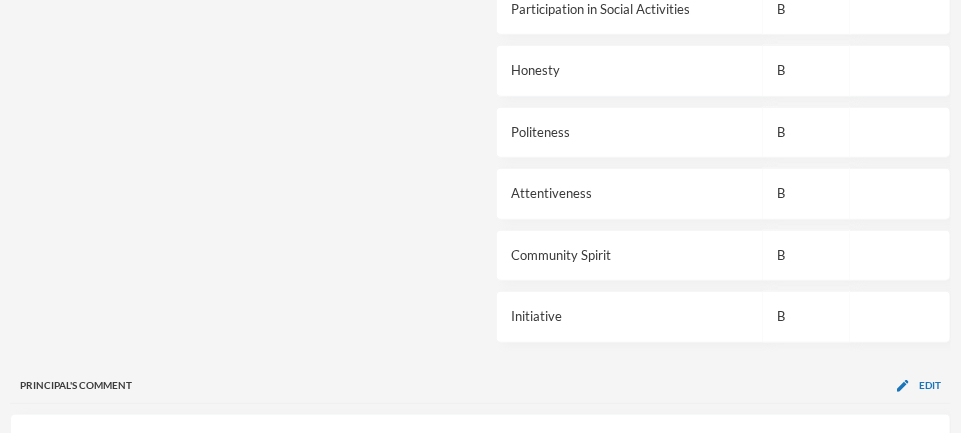 click on "Class Teacher 's Comment   — O.  Ezire Edit" at bounding box center [480, 507] 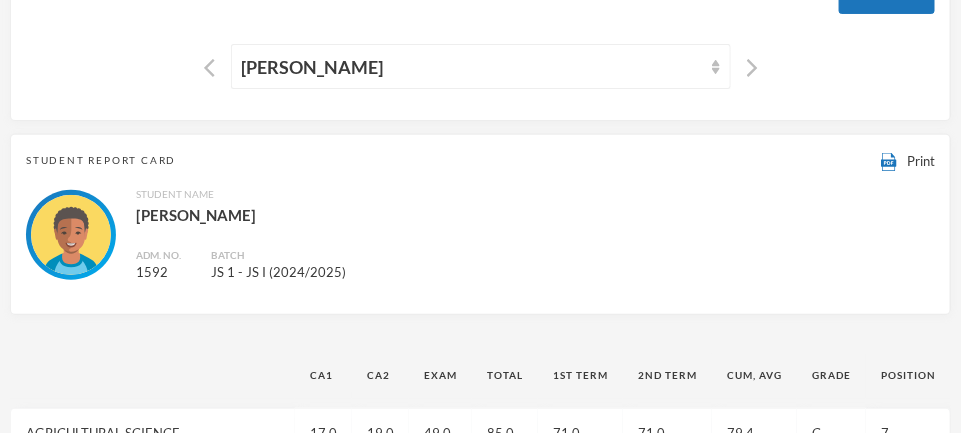 scroll, scrollTop: 0, scrollLeft: 0, axis: both 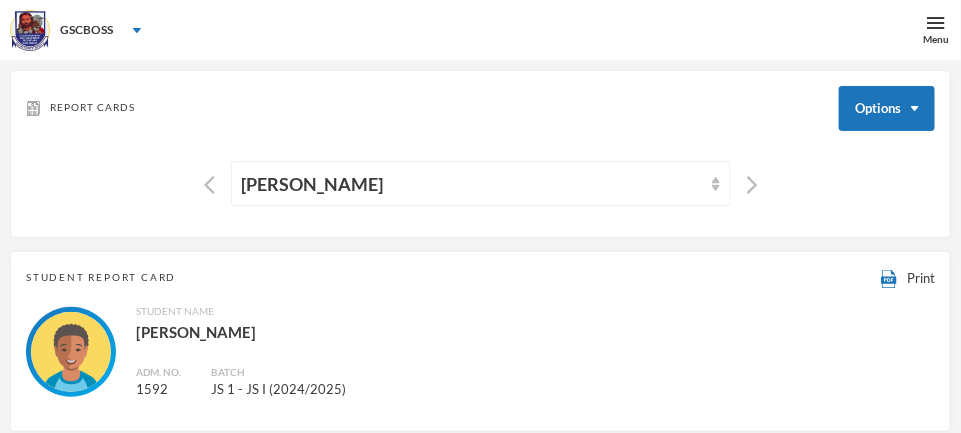 click at bounding box center (716, 184) 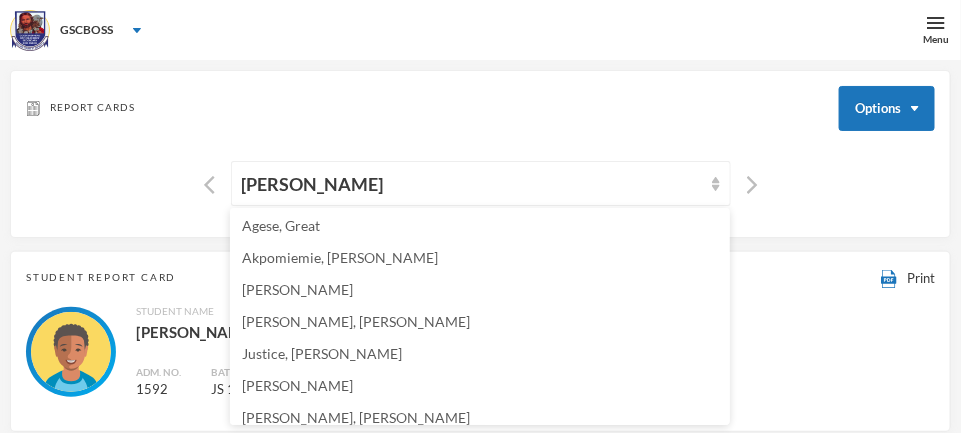 scroll, scrollTop: 0, scrollLeft: 0, axis: both 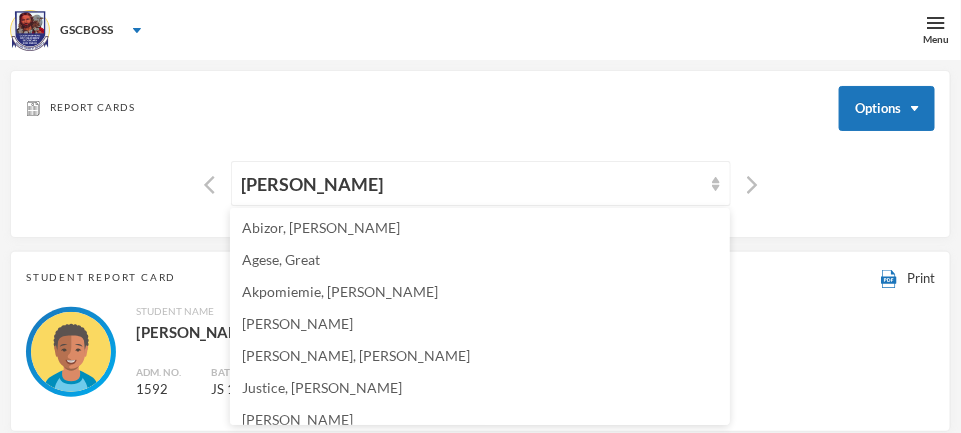 click on "Agese, Great" at bounding box center [281, 259] 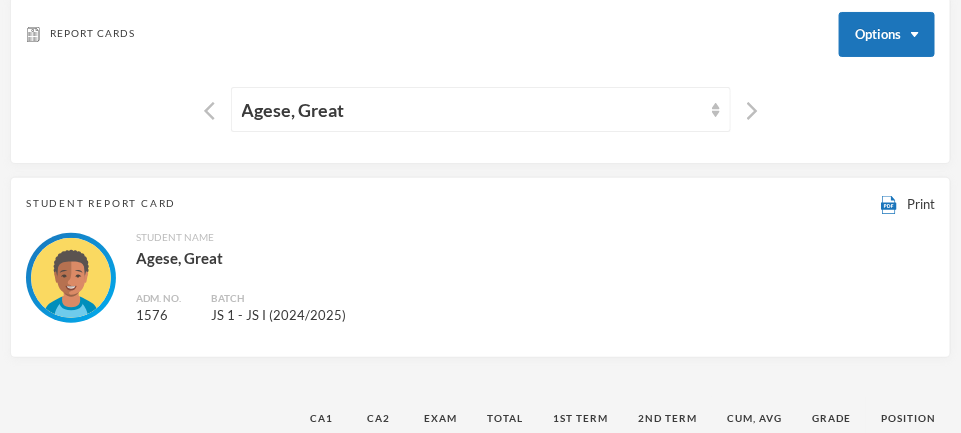 scroll, scrollTop: 0, scrollLeft: 0, axis: both 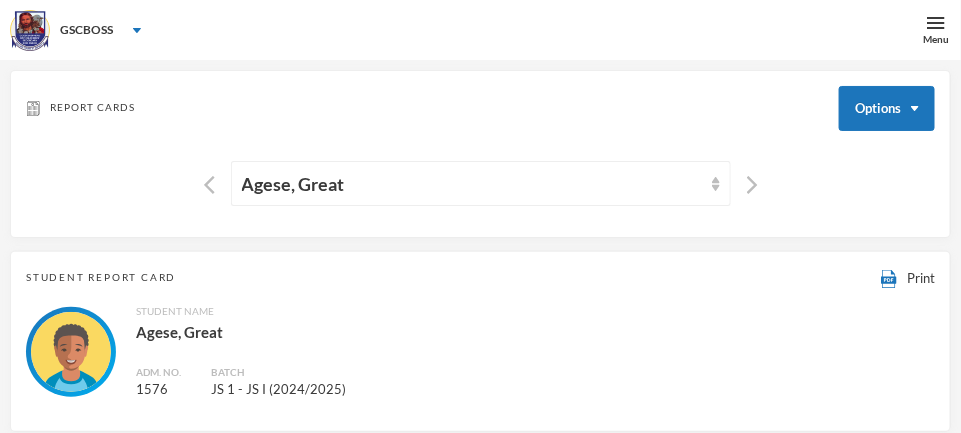 click on "Agese, Great" at bounding box center [481, 183] 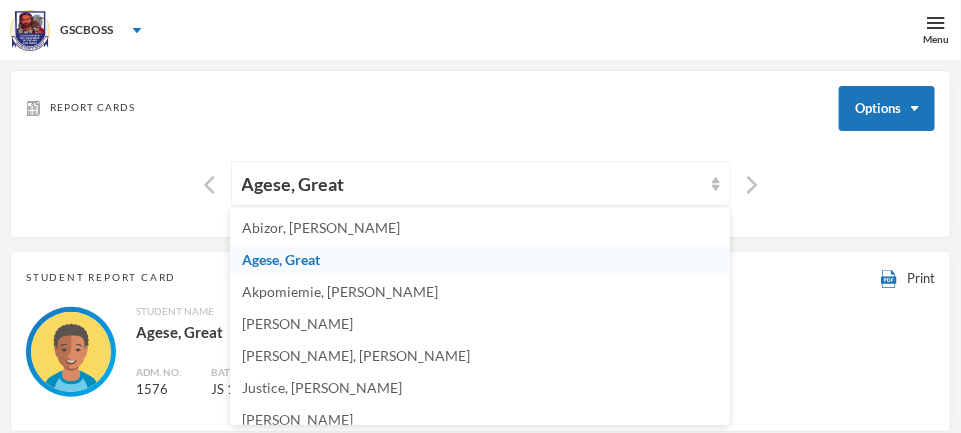click on "Akpomiemie, [PERSON_NAME]" at bounding box center (340, 291) 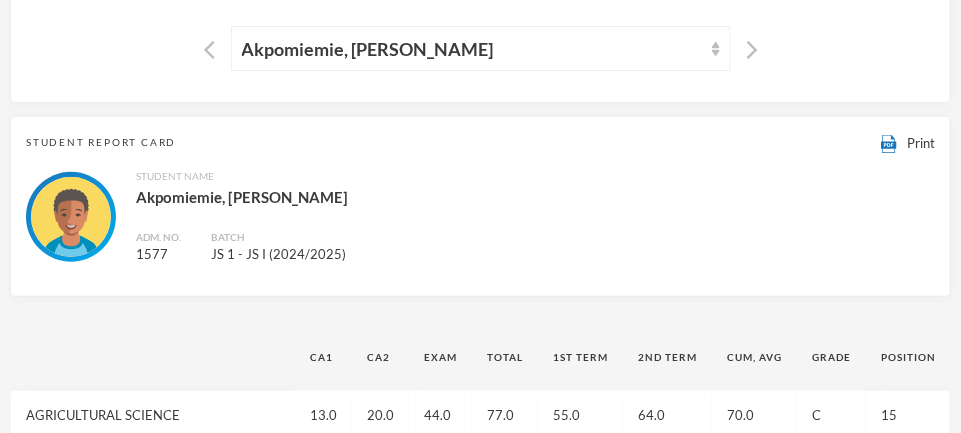 scroll, scrollTop: 120, scrollLeft: 0, axis: vertical 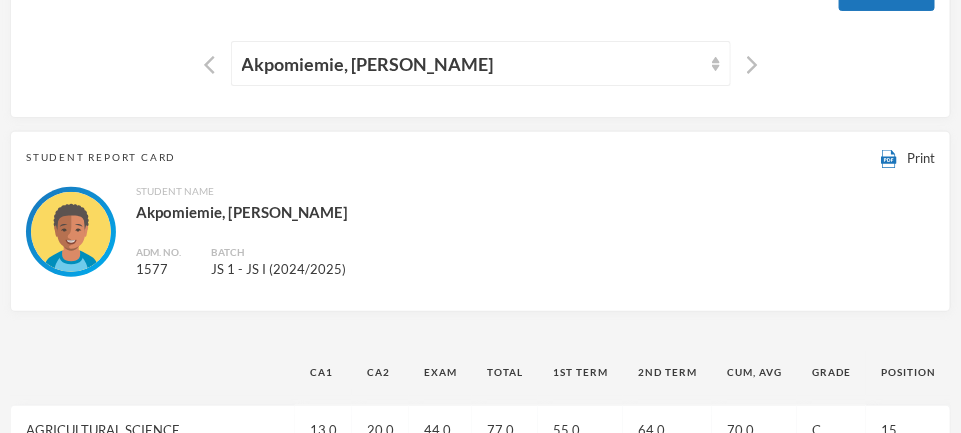 click at bounding box center (716, 64) 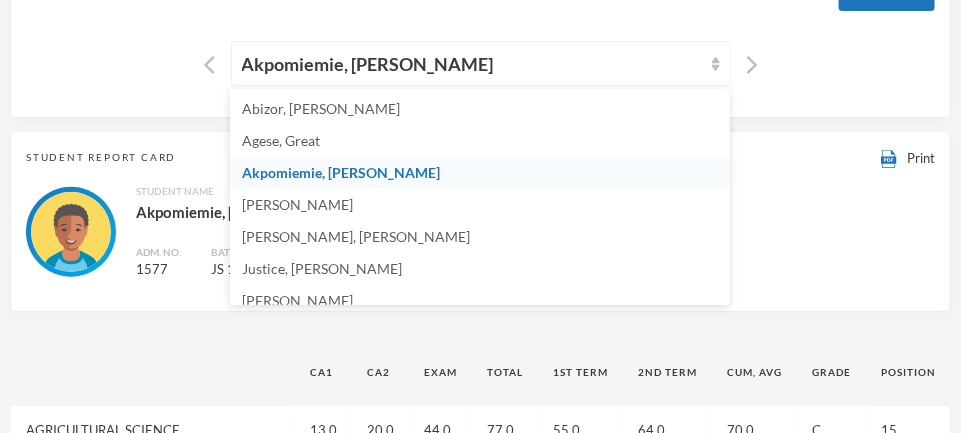 click on "Agese, Great" at bounding box center [281, 140] 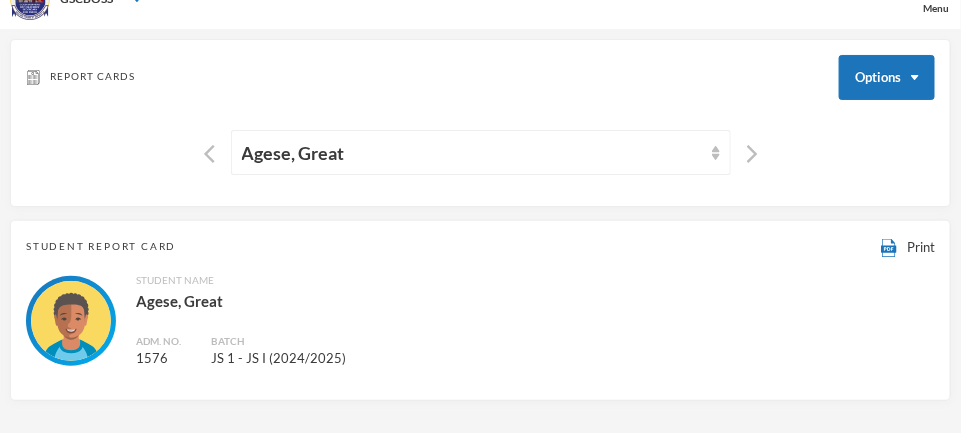 scroll, scrollTop: 0, scrollLeft: 0, axis: both 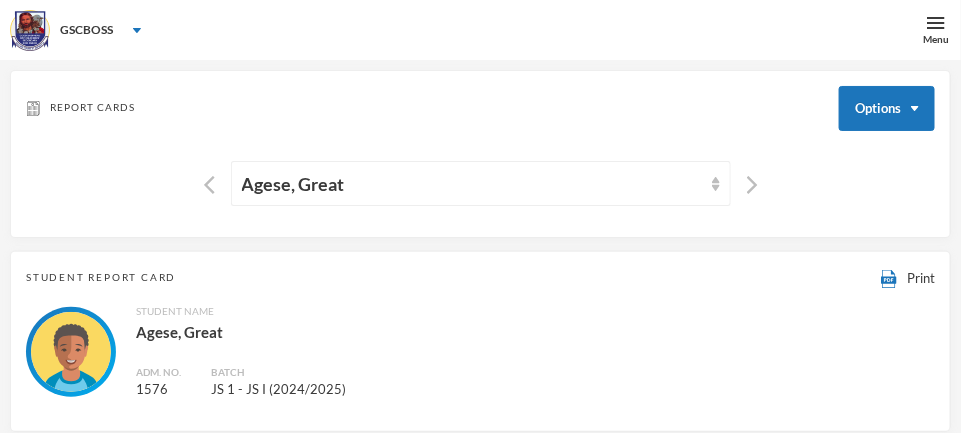 click at bounding box center (716, 184) 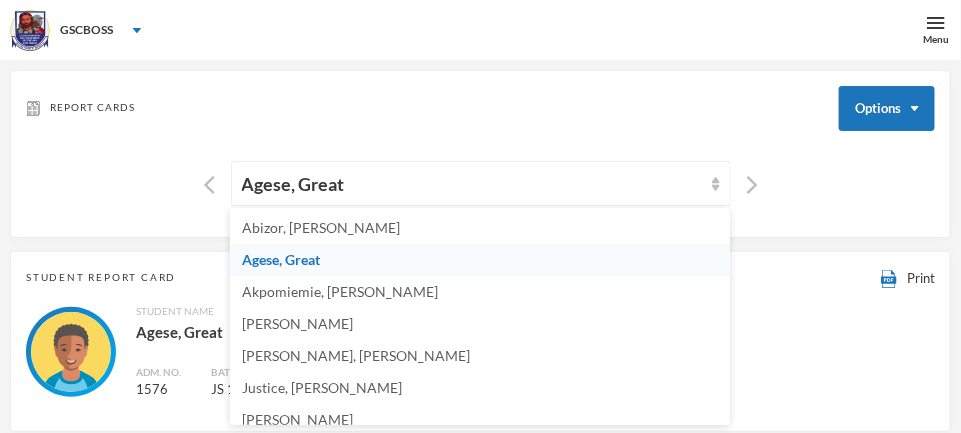 click on "[PERSON_NAME]" at bounding box center [297, 323] 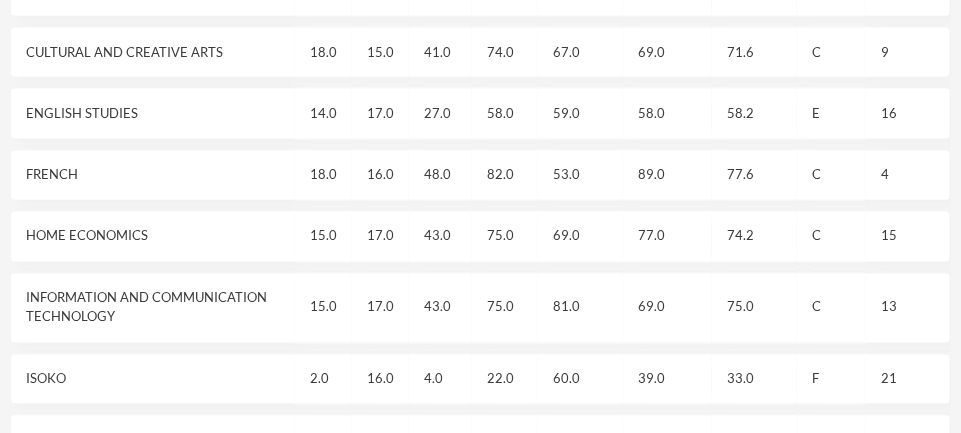 scroll, scrollTop: 0, scrollLeft: 0, axis: both 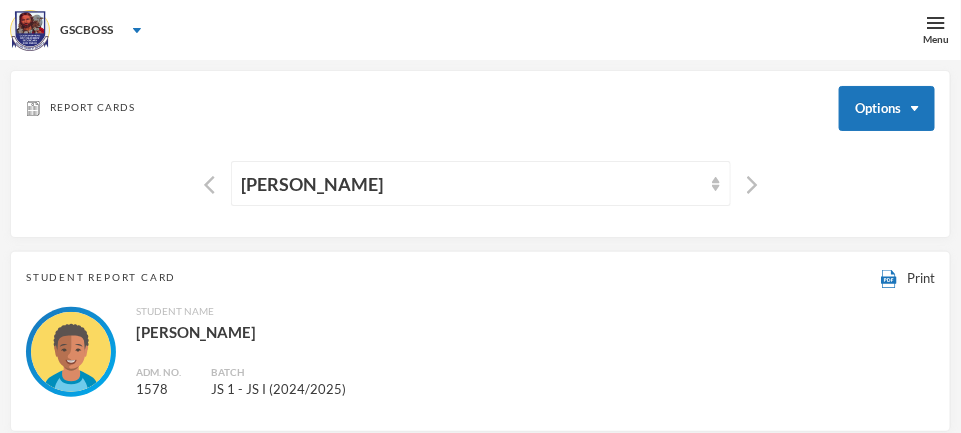 click on "Report Cards Options [PERSON_NAME] Student Report Card Print Student Name [PERSON_NAME]. No. 1578 Batch JS 1 - JS I (2024/2025) CA1 CA2 Exam Total 1st Term 2nd Term Cum, Avg Grade Position AGRICULTURAL SCIENCE 15.0 18.0 40.0 73.0 80.0 73.0 74.4 C 12 BASIC SCIENCE 20.0 17.0 39.0 76.0 89.0 91.0 81.6 B 16 BASIC TECHNOLOGY 17.0 20.0 37.0 74.0 91.0 81.0 78.8 C 14 BUSINESS STUDIES 2.0 16.0 38.0 56.0 71.0 54.0 58.6 E 13 [DEMOGRAPHIC_DATA] RELIGIOUS STUDIES 15.0 15.0 40.0 70.0 48.0 70.0 65.6 D 10 CULTURAL AND CREATIVE ARTS 18.0 15.0 41.0 74.0 67.0 69.0 71.6 C 9 ENGLISH STUDIES 14.0 17.0 27.0 58.0 59.0 58.0 58.2 E 16 FRENCH 18.0 16.0 48.0 82.0 53.0 89.0 77.6 C 4 HOME ECONOMICS 15.0 17.0 43.0 75.0 69.0 77.0 74.2 C 15 INFORMATION AND COMMUNICATION TECHNOLOGY 15.0 17.0 43.0 75.0 81.0 69.0 75.0 C 13 ISOKO 2.0 16.0 4.0 22.0 60.0 39.0 33.0 F 21 MATHEMATICS 14.0 20.0 33.0 67.0 74.0 66.0 68.2 D 20 NATIONAL VALUES 15.0 18.0 25.0 58.0 57.0 60.0 58.2 E 12 PHYSICAL HEALTH EDUCATION 17.0 15.0 49.0 81.0 82.0 83.0 81.6 B 18 14.1" at bounding box center (480, 1409) 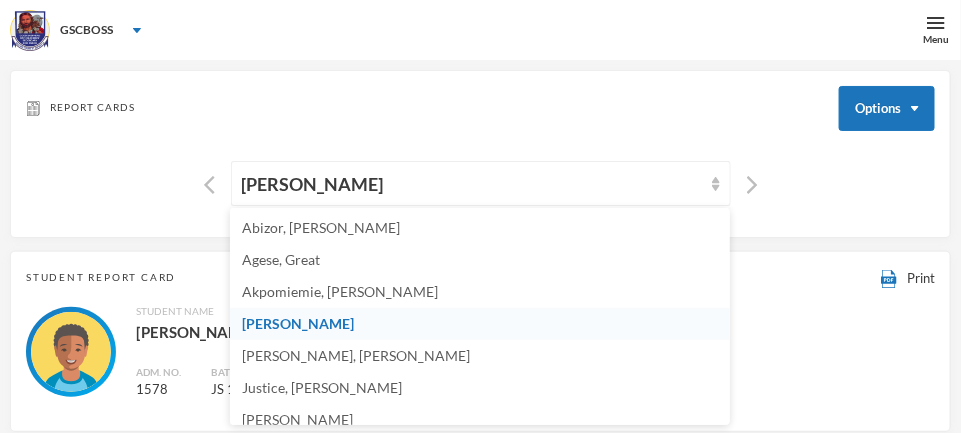 click on "Student Report Card Print Student Name [PERSON_NAME]. No. 1578 Batch JS 1 - JS I (2024/2025)" at bounding box center [480, 341] 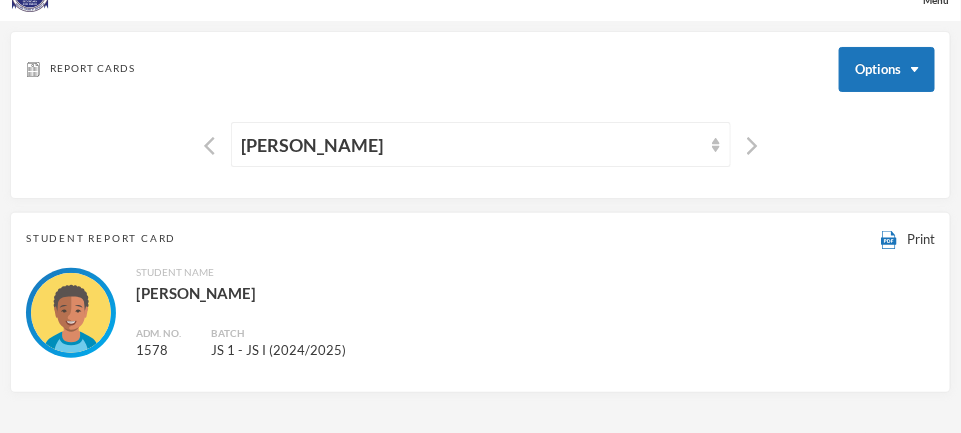 scroll, scrollTop: 0, scrollLeft: 0, axis: both 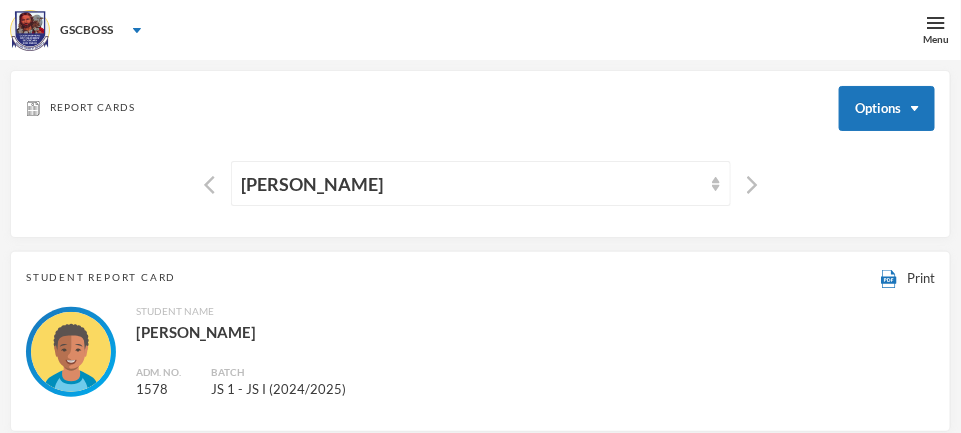 click on "[PERSON_NAME]" at bounding box center [481, 183] 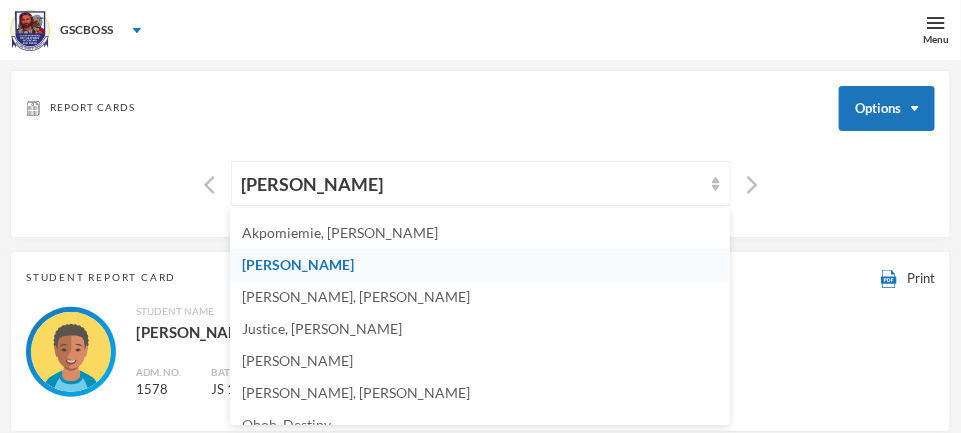 scroll, scrollTop: 110, scrollLeft: 0, axis: vertical 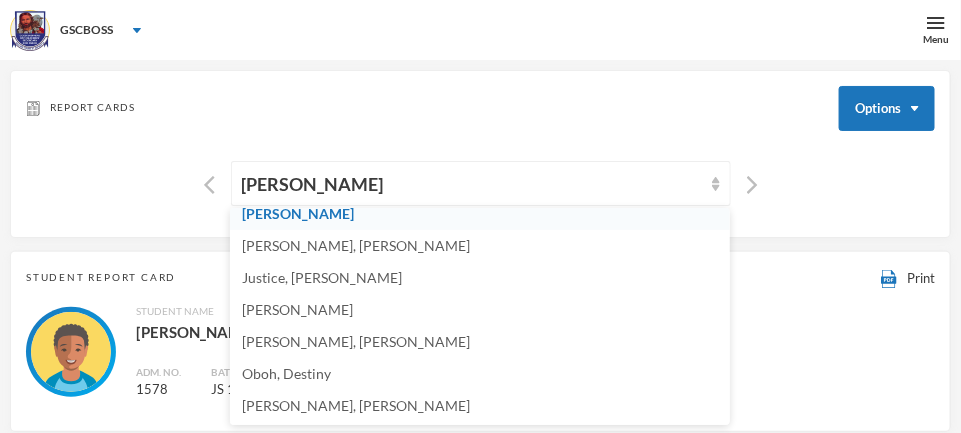 click on "[PERSON_NAME], [PERSON_NAME]" at bounding box center [480, 246] 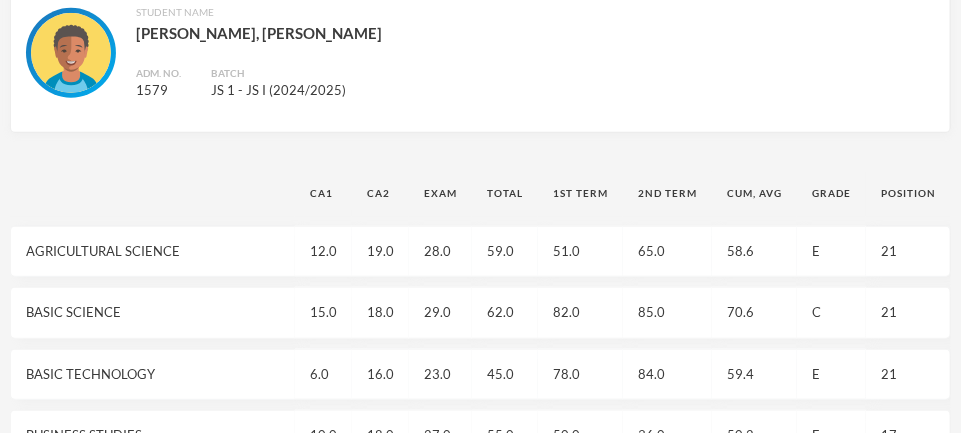 scroll, scrollTop: 0, scrollLeft: 0, axis: both 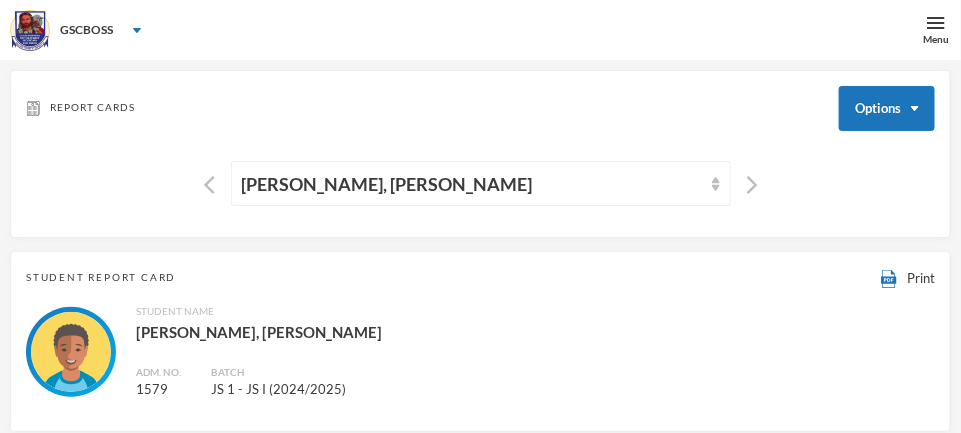 click at bounding box center (716, 184) 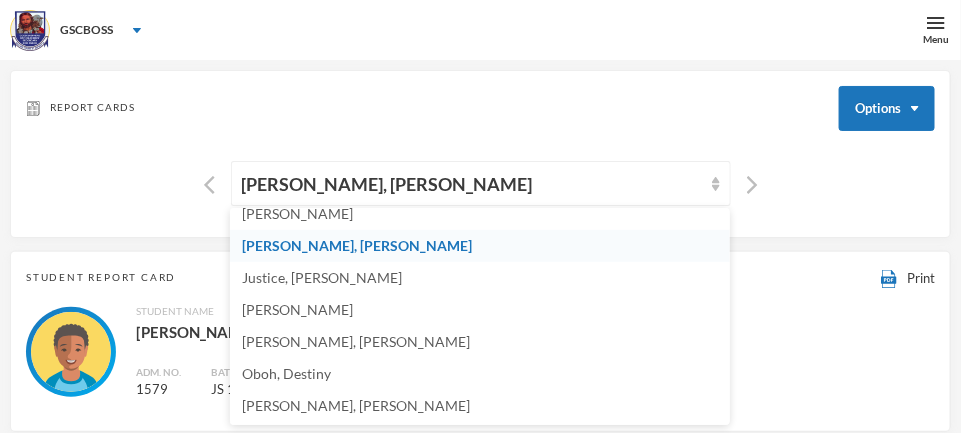 click on "Justice, [PERSON_NAME]" at bounding box center (322, 277) 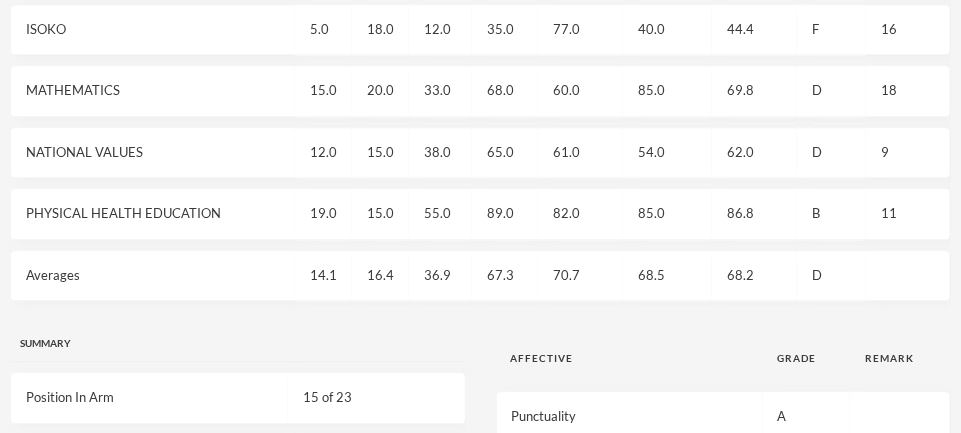 scroll, scrollTop: 1177, scrollLeft: 0, axis: vertical 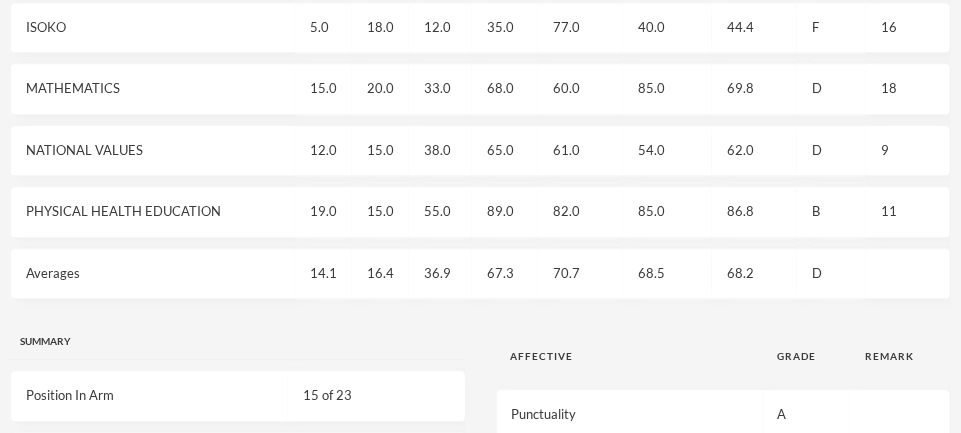 click on "Affective" at bounding box center [629, 356] 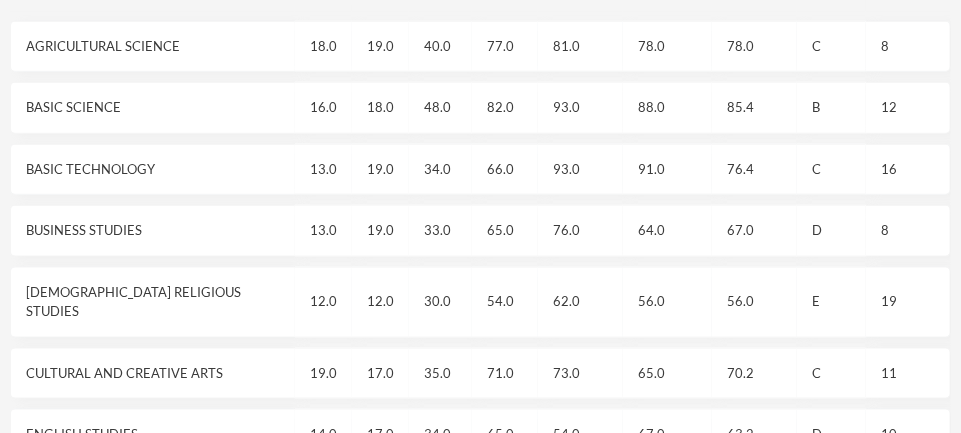 scroll, scrollTop: 0, scrollLeft: 0, axis: both 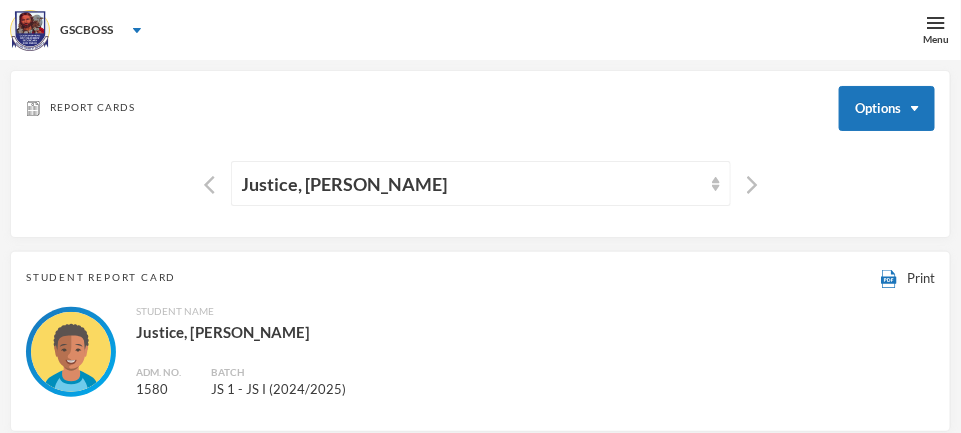 click on "Justice, [PERSON_NAME]" at bounding box center (481, 183) 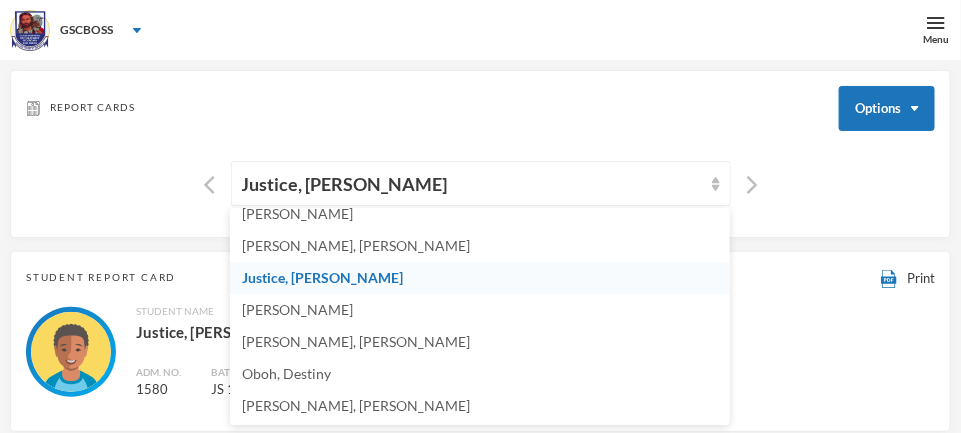click on "[PERSON_NAME]" at bounding box center [297, 309] 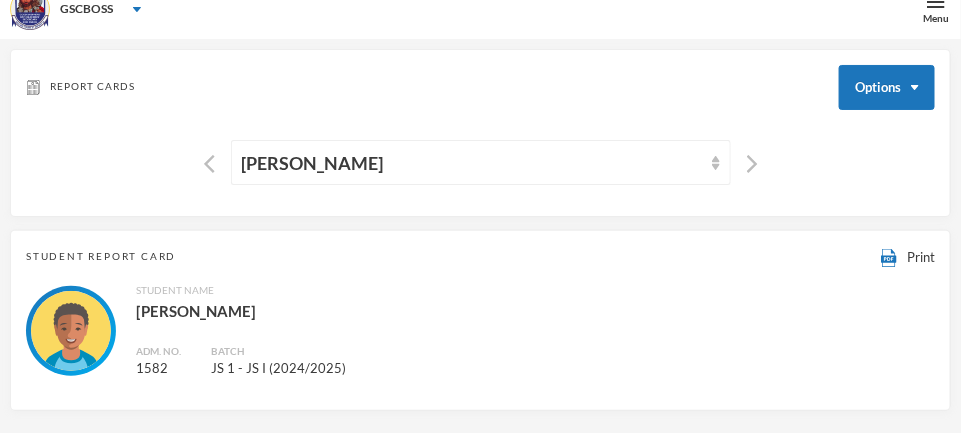 scroll, scrollTop: 0, scrollLeft: 0, axis: both 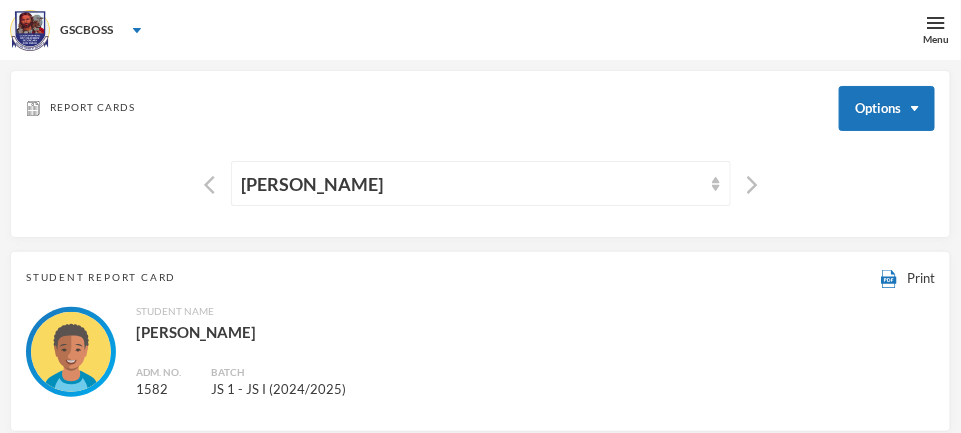 click on "[PERSON_NAME]" at bounding box center (481, 183) 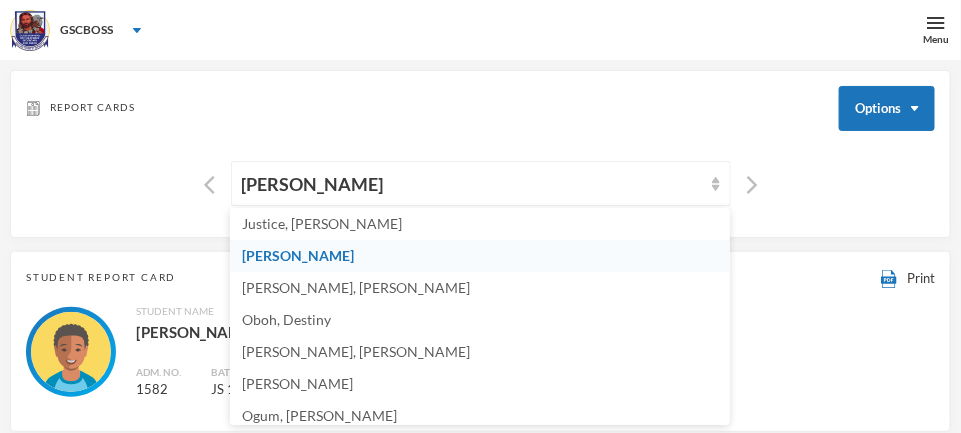 scroll, scrollTop: 163, scrollLeft: 0, axis: vertical 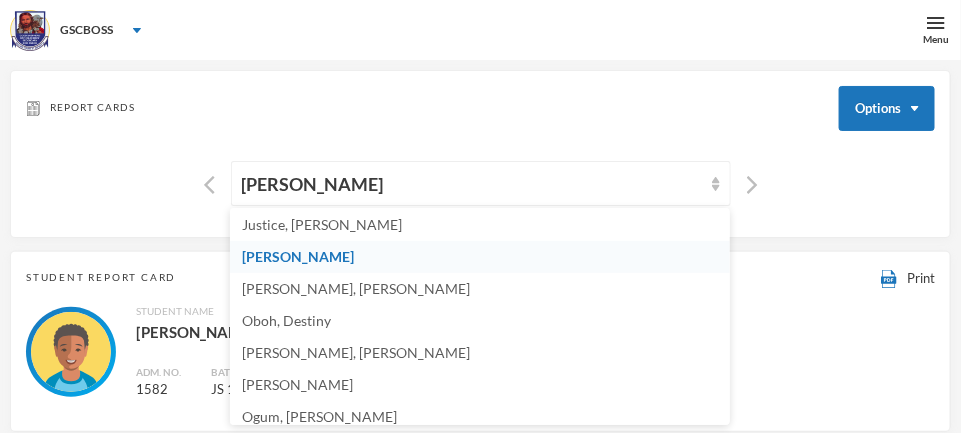 click on "[PERSON_NAME], [PERSON_NAME]" at bounding box center [356, 288] 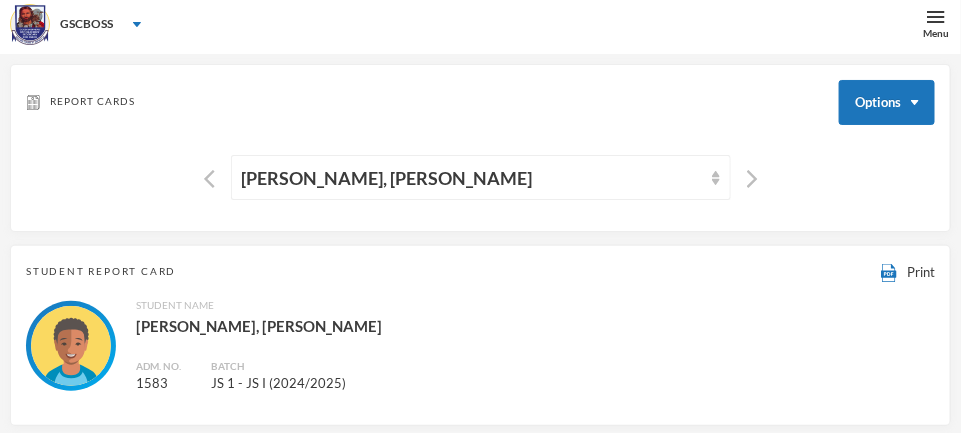 scroll, scrollTop: 0, scrollLeft: 0, axis: both 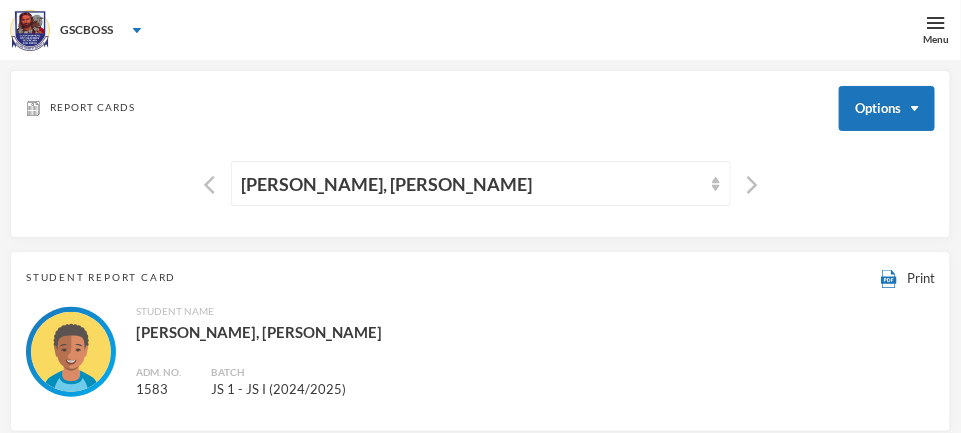 click at bounding box center (716, 184) 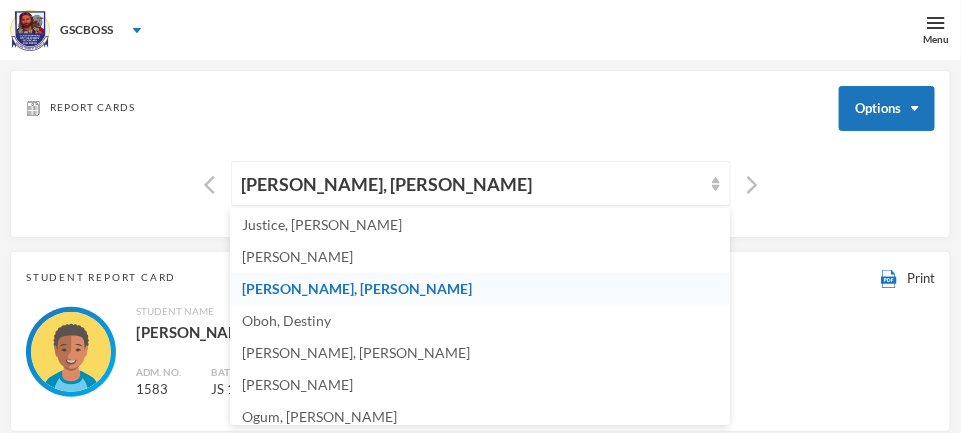 click on "Oboh, Destiny" at bounding box center (480, 321) 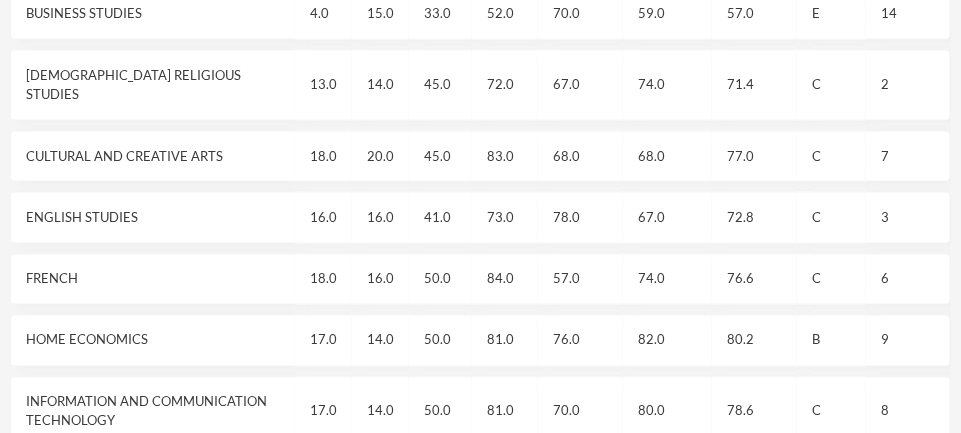 scroll, scrollTop: 0, scrollLeft: 0, axis: both 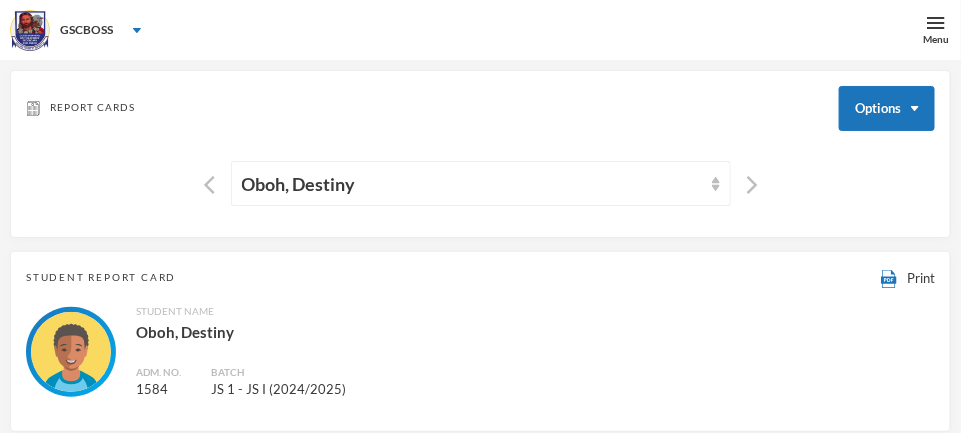 click at bounding box center (716, 184) 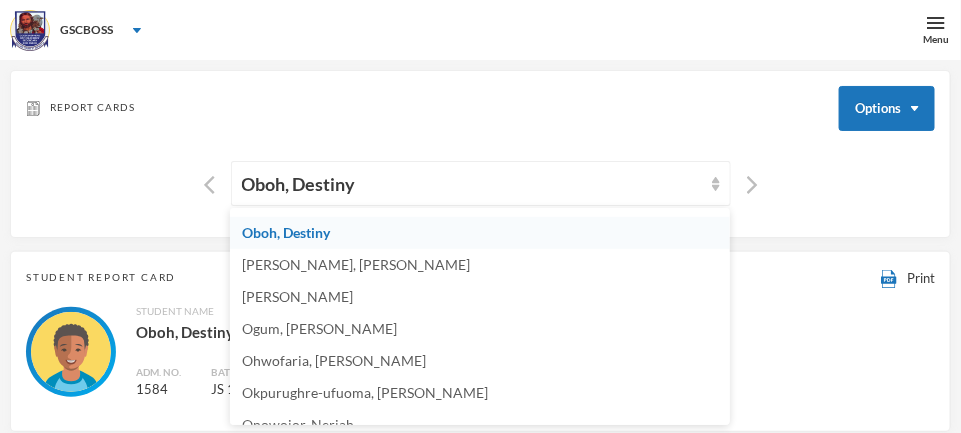 scroll, scrollTop: 253, scrollLeft: 0, axis: vertical 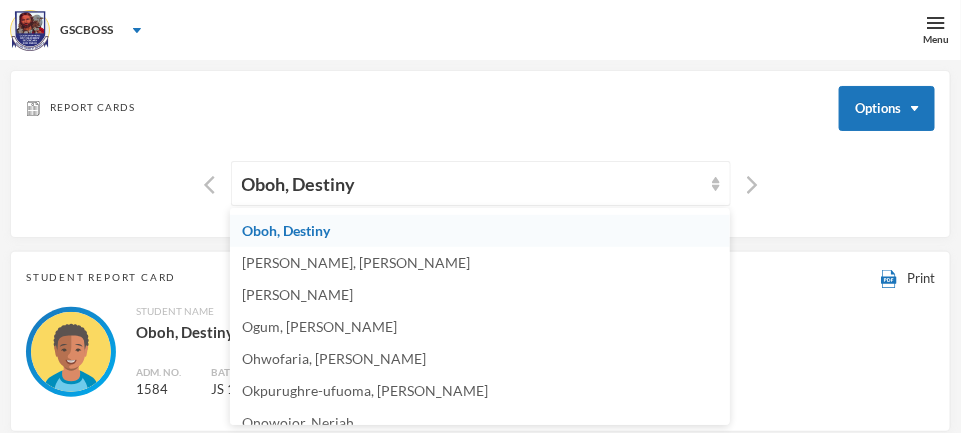 click on "[PERSON_NAME], [PERSON_NAME]" at bounding box center [480, 263] 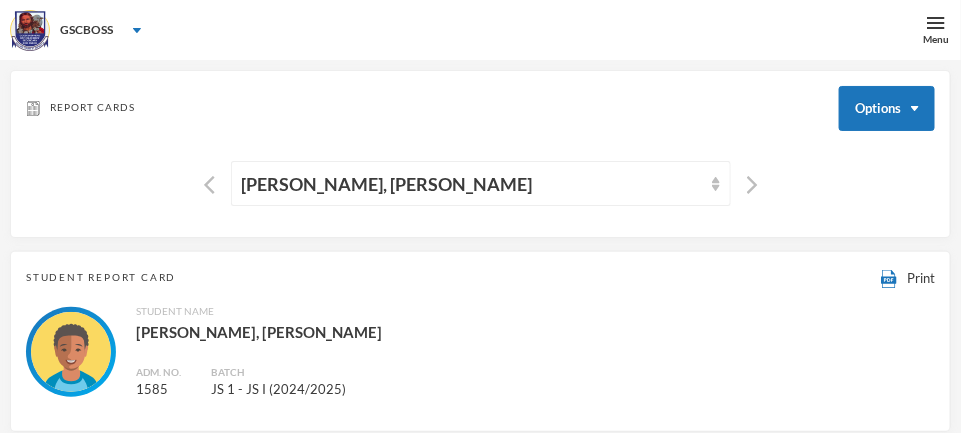 click on "Options" at bounding box center (887, 108) 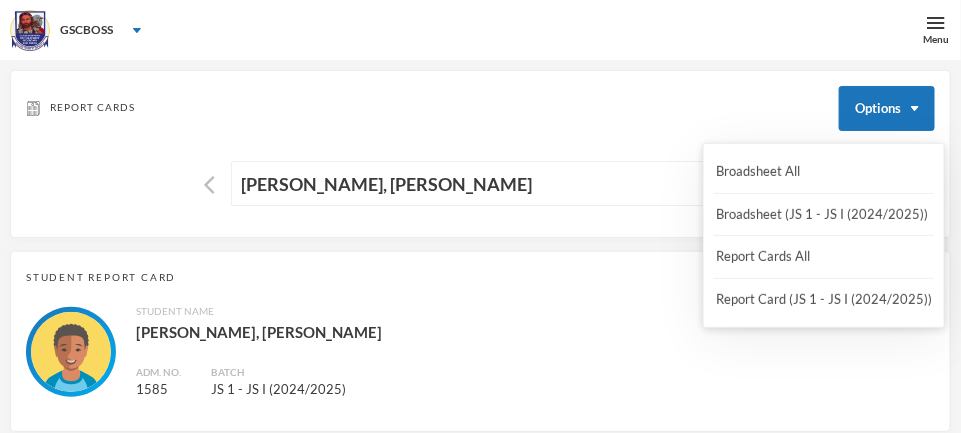 click on "Student Report Card Print Student Name [PERSON_NAME] Adm. No. 1585 Batch JS 1 - JS I (2024/2025)" at bounding box center (480, 341) 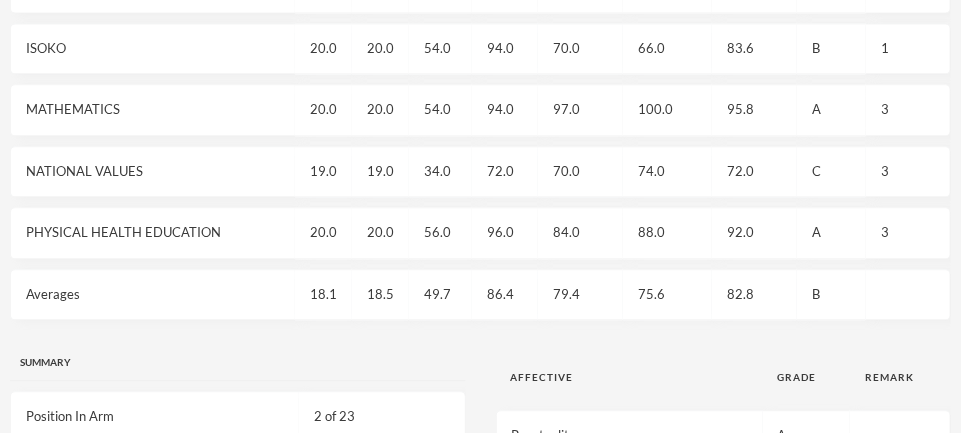 scroll, scrollTop: 1187, scrollLeft: 0, axis: vertical 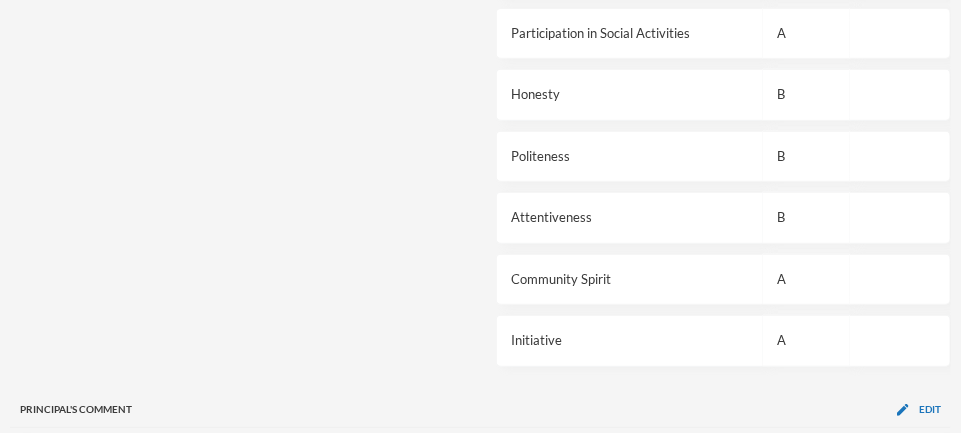 click on "A very good performance but, there is still room for improvement. You are promoted to the next higher class." at bounding box center [480, 464] 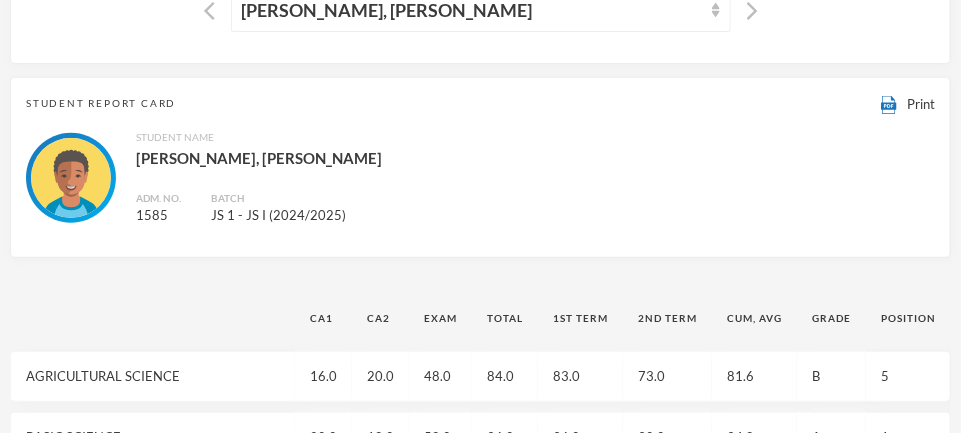 scroll, scrollTop: 0, scrollLeft: 0, axis: both 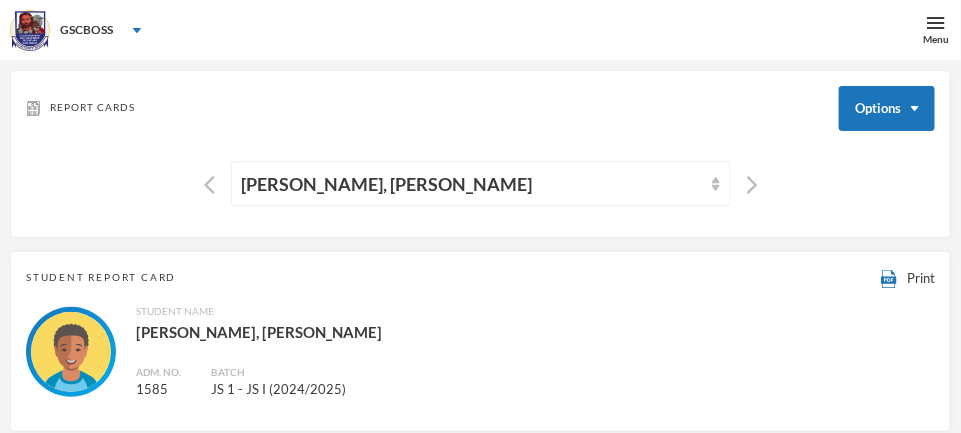 click on "[PERSON_NAME], [PERSON_NAME]" at bounding box center (481, 183) 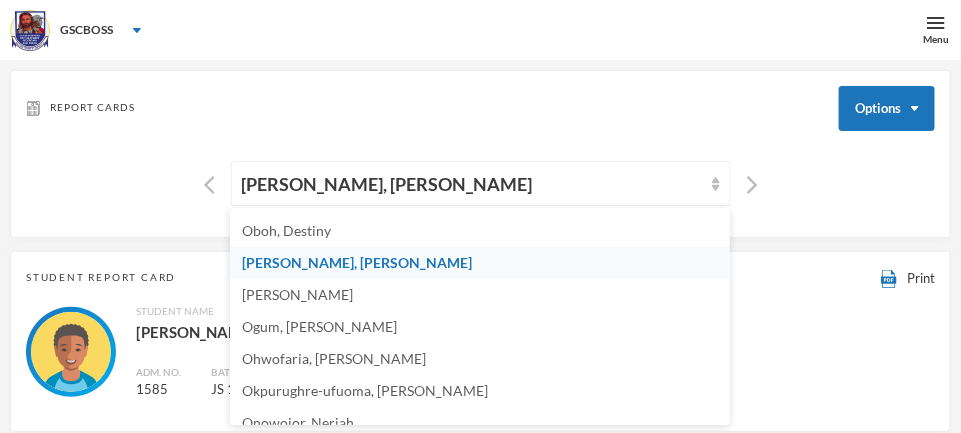 click on "[PERSON_NAME]" at bounding box center [297, 294] 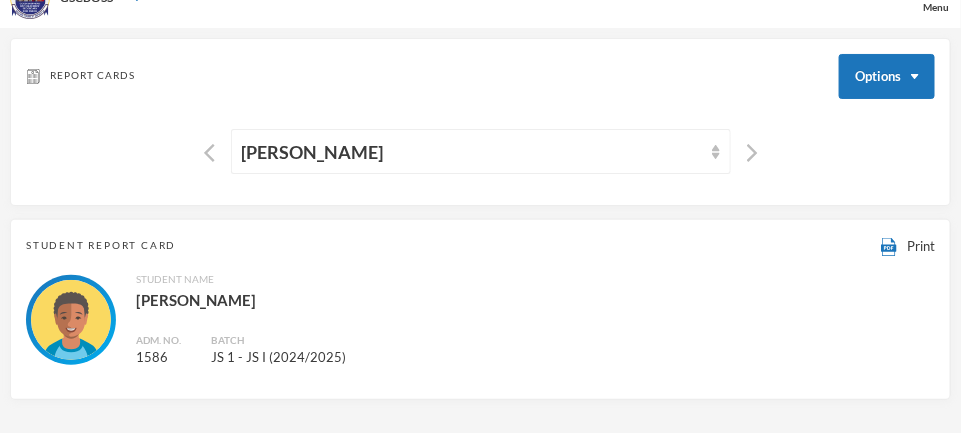 scroll, scrollTop: 17, scrollLeft: 0, axis: vertical 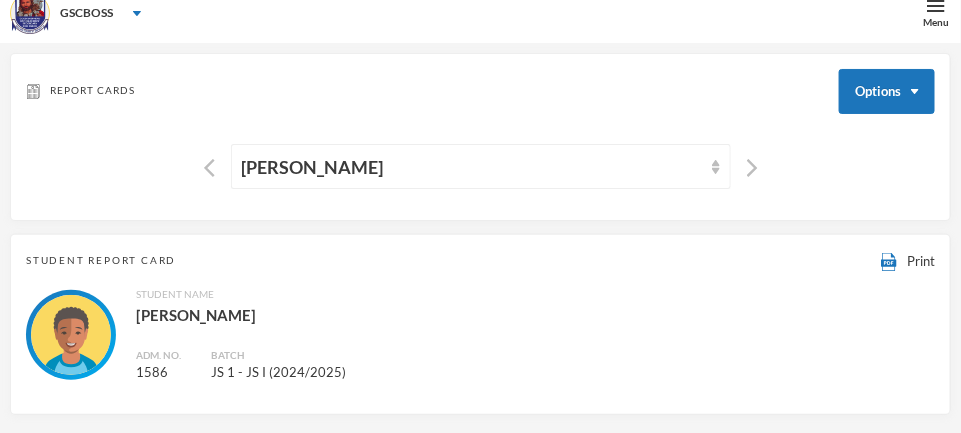 click at bounding box center [716, 167] 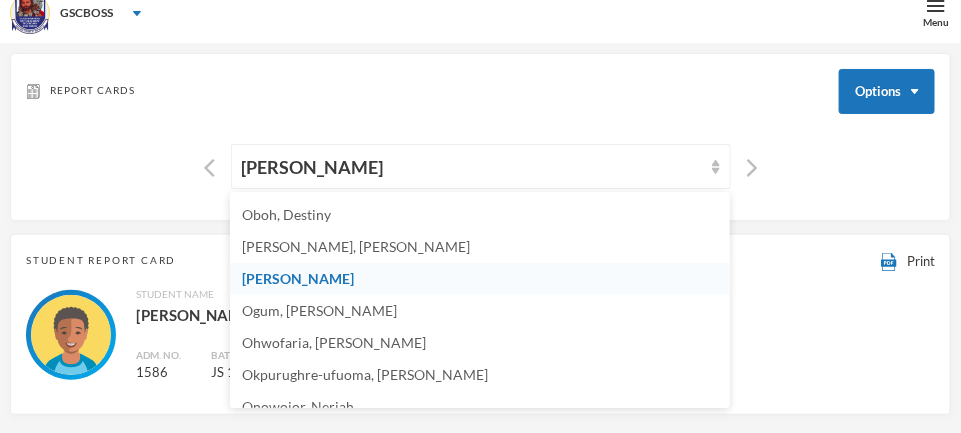 click on "Report Cards Options [PERSON_NAME]" at bounding box center [480, 137] 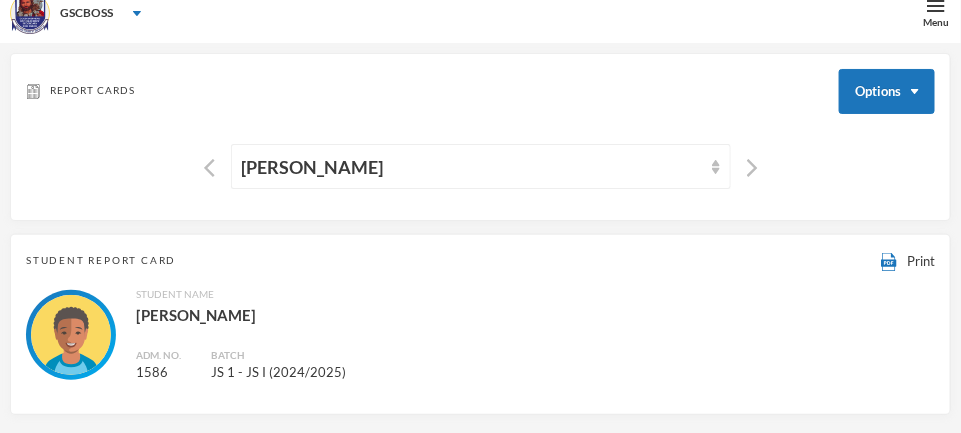 click on "Report Cards Options [PERSON_NAME]" at bounding box center [480, 137] 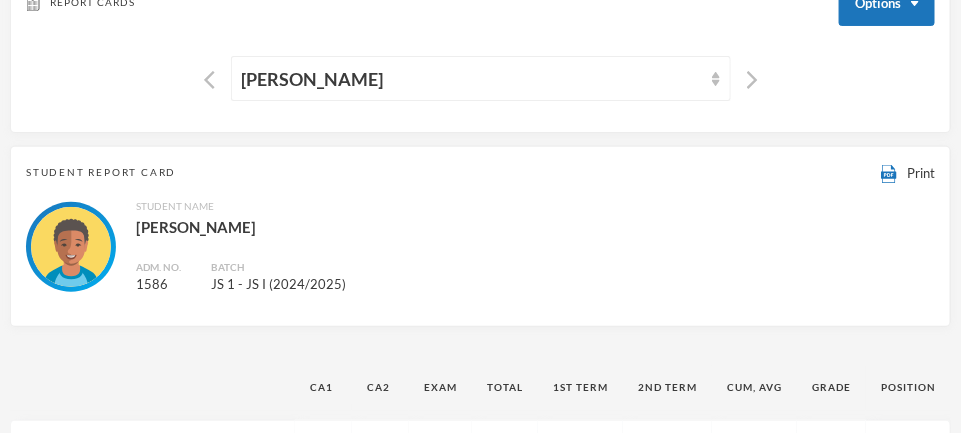 scroll, scrollTop: 0, scrollLeft: 0, axis: both 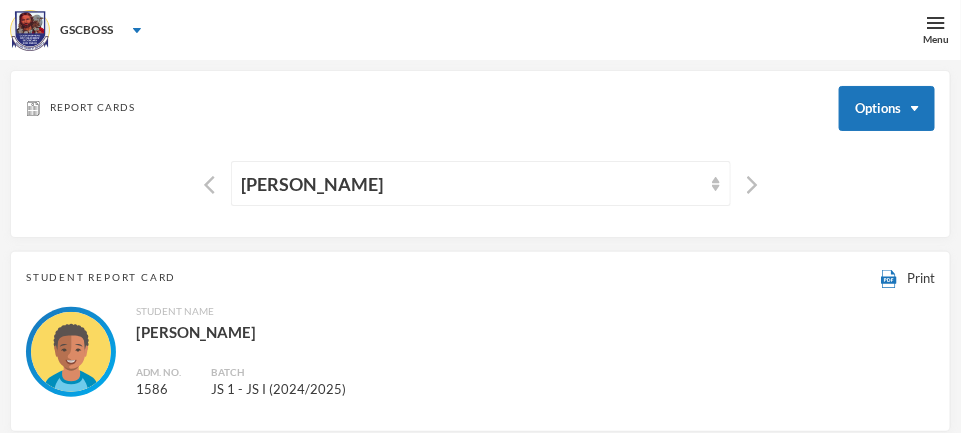 click at bounding box center (716, 184) 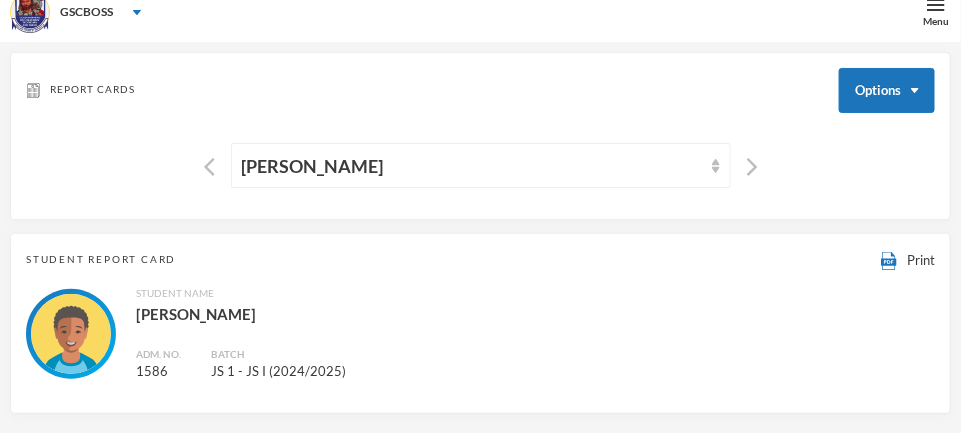 scroll, scrollTop: 53, scrollLeft: 0, axis: vertical 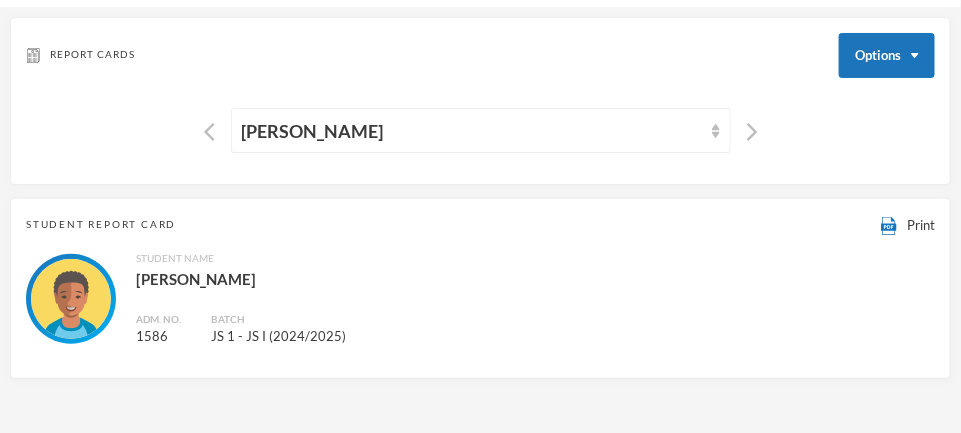 click at bounding box center [716, 131] 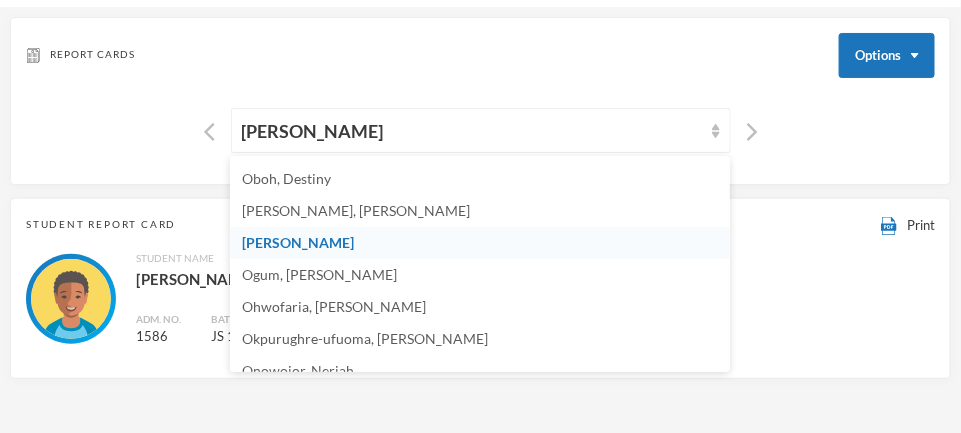 click on "Ogum, [PERSON_NAME]" at bounding box center (480, 275) 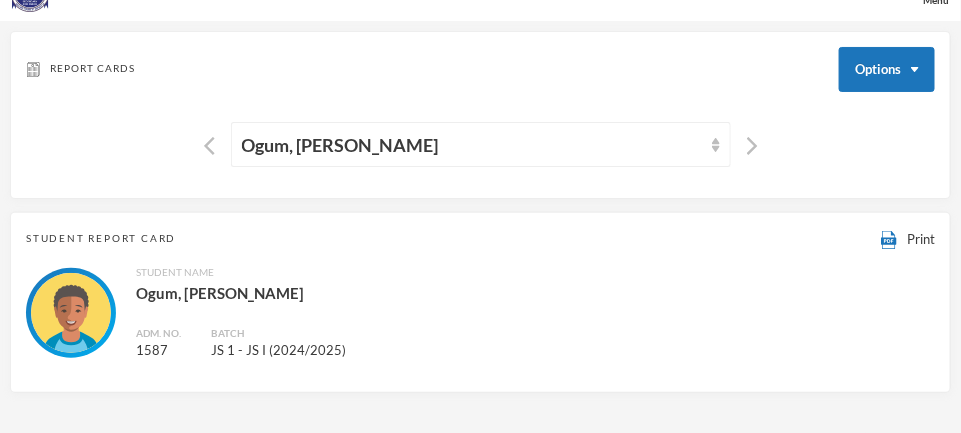 scroll, scrollTop: 0, scrollLeft: 0, axis: both 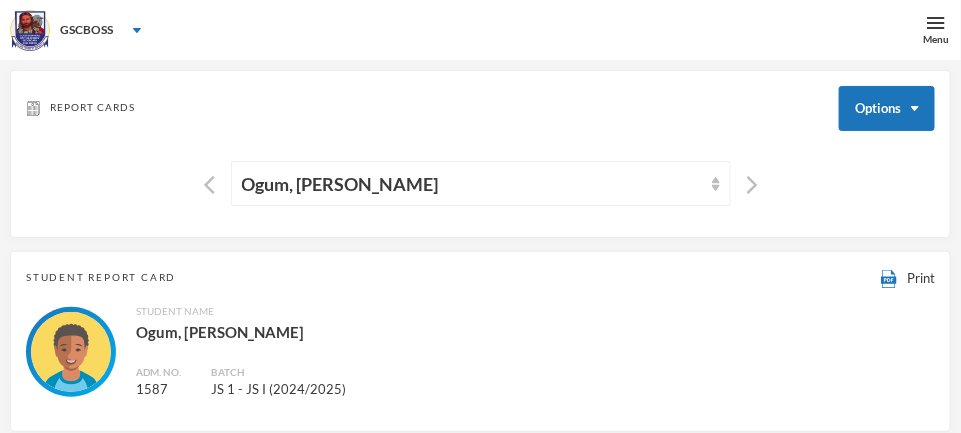 click on "Ogum, [PERSON_NAME]" at bounding box center [481, 183] 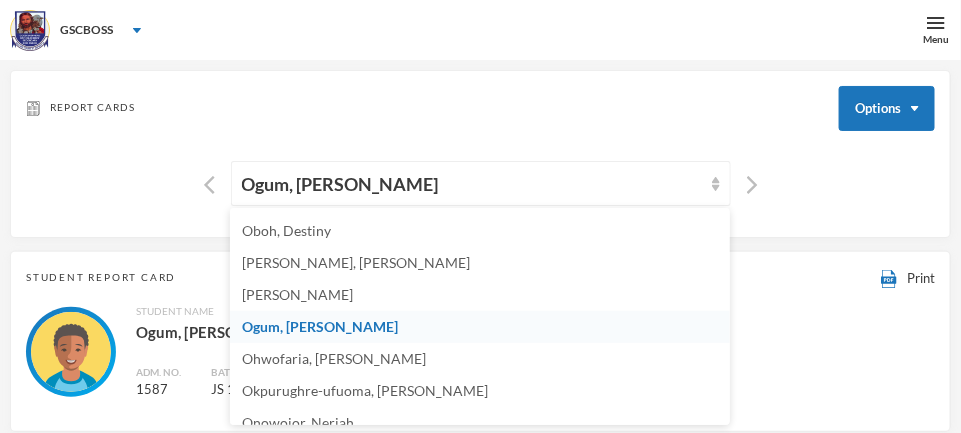click on "Ohwofaria, [PERSON_NAME]" at bounding box center (334, 358) 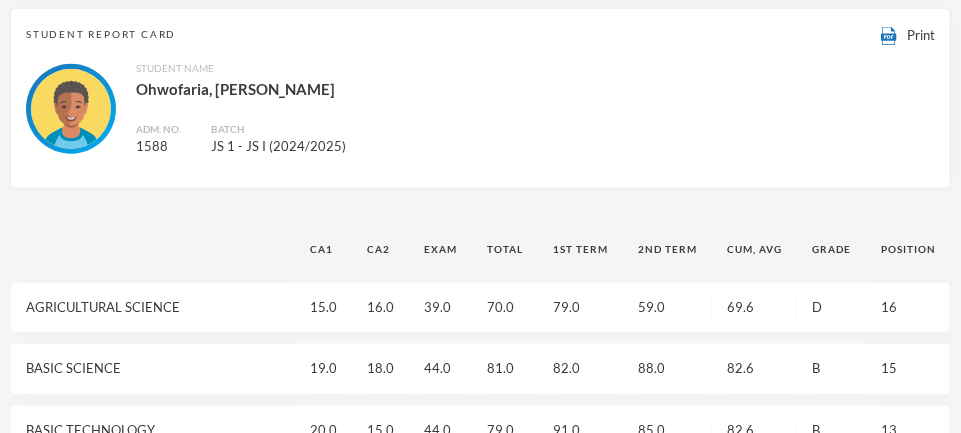 scroll, scrollTop: 0, scrollLeft: 0, axis: both 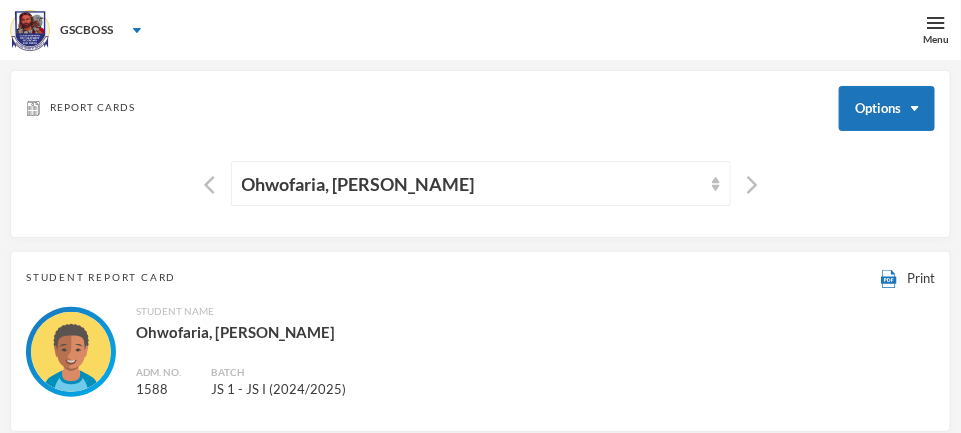 click on "Ohwofaria, [PERSON_NAME]" at bounding box center [481, 183] 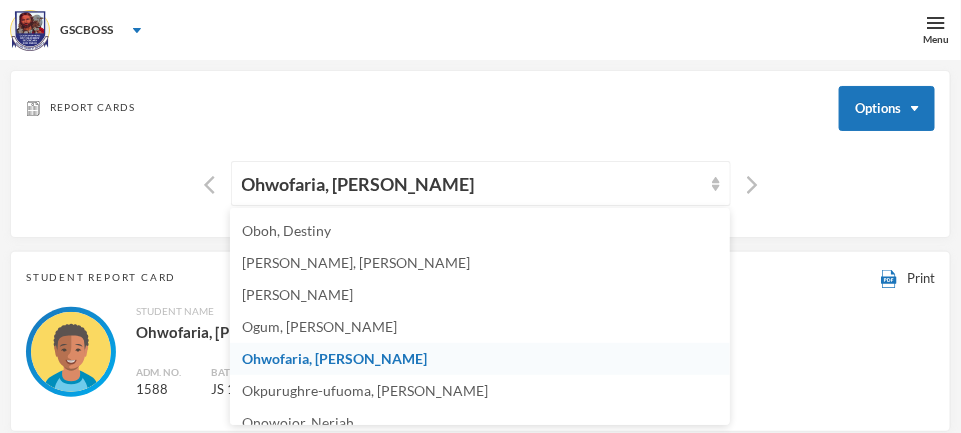 click on "Student Report Card Print" at bounding box center (480, 278) 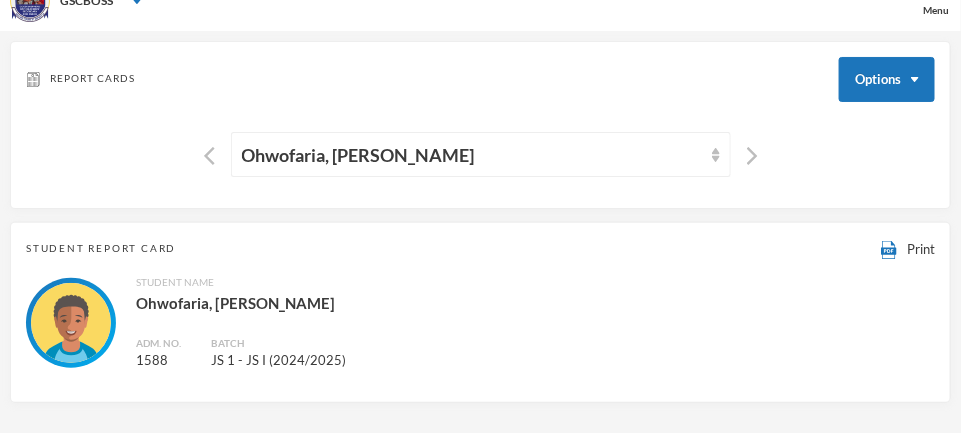 scroll, scrollTop: 27, scrollLeft: 0, axis: vertical 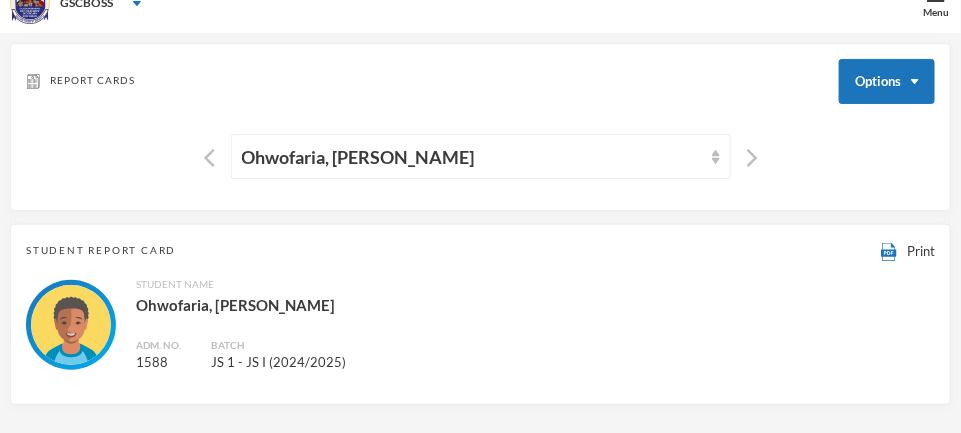 click on "Ohwofaria, [PERSON_NAME]" at bounding box center (481, 156) 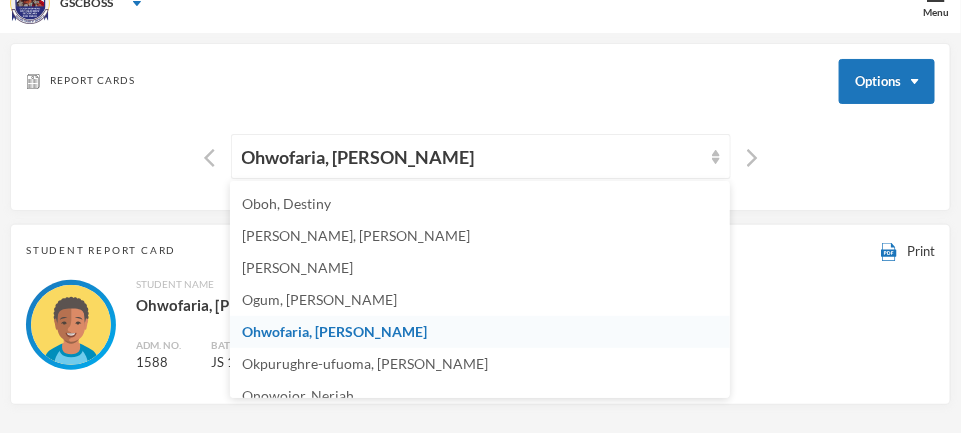 click on "Okpurughre-ufuoma, [PERSON_NAME]" at bounding box center (365, 363) 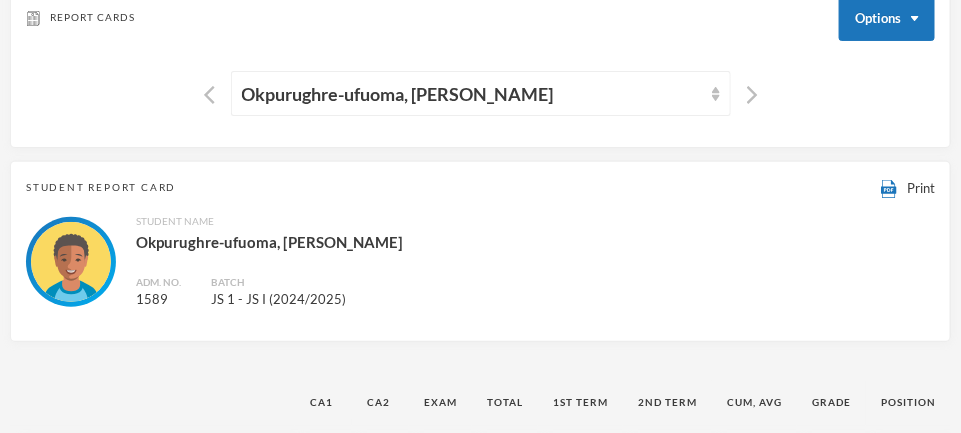 scroll, scrollTop: 86, scrollLeft: 0, axis: vertical 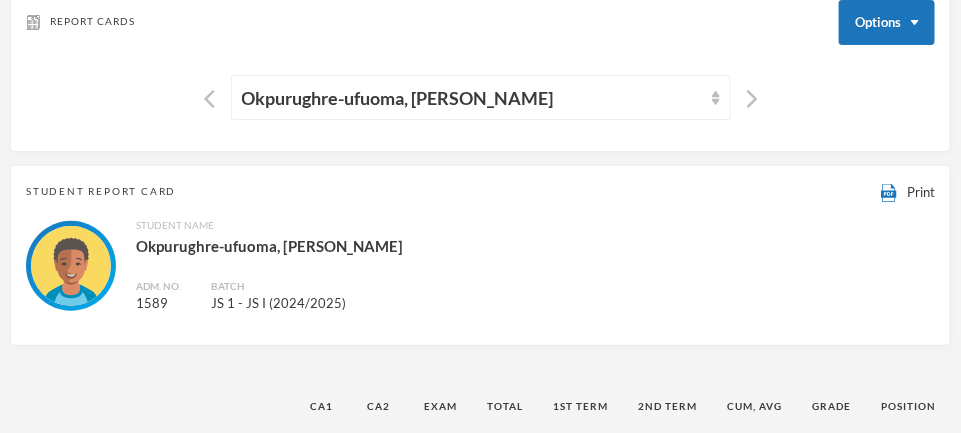 click on "Okpurughre-ufuoma, [PERSON_NAME]" at bounding box center [481, 97] 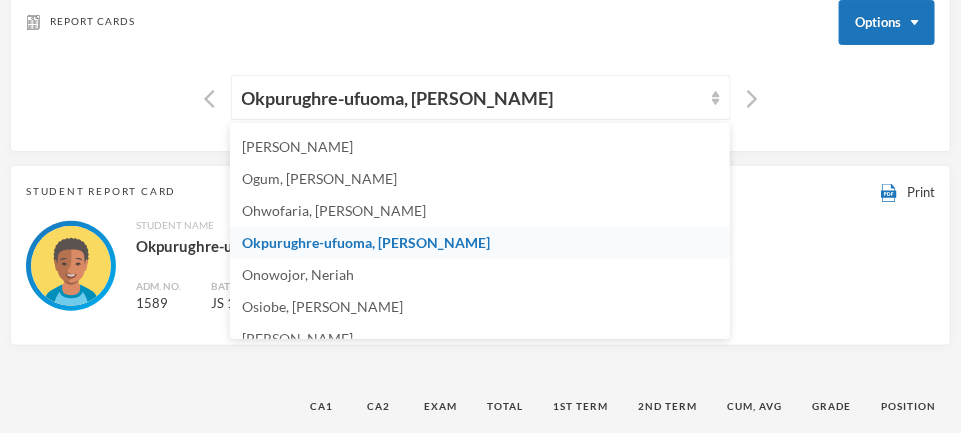 scroll, scrollTop: 368, scrollLeft: 0, axis: vertical 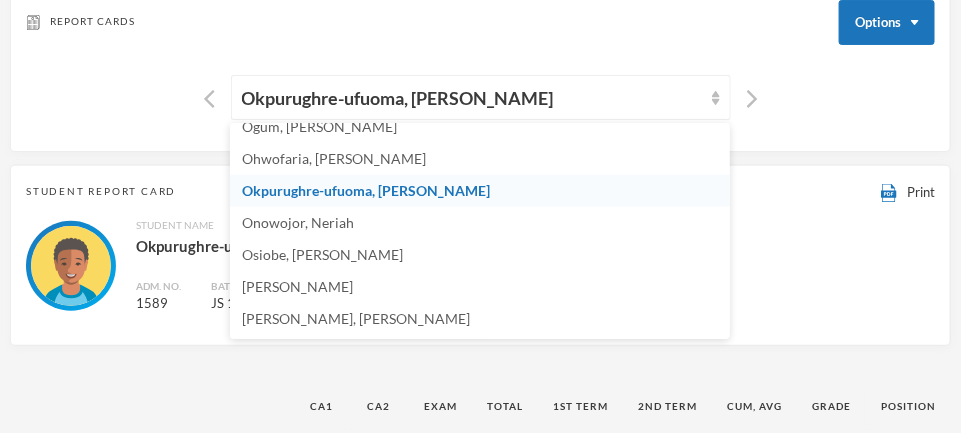 click on "Onowojor, Neriah" at bounding box center [298, 222] 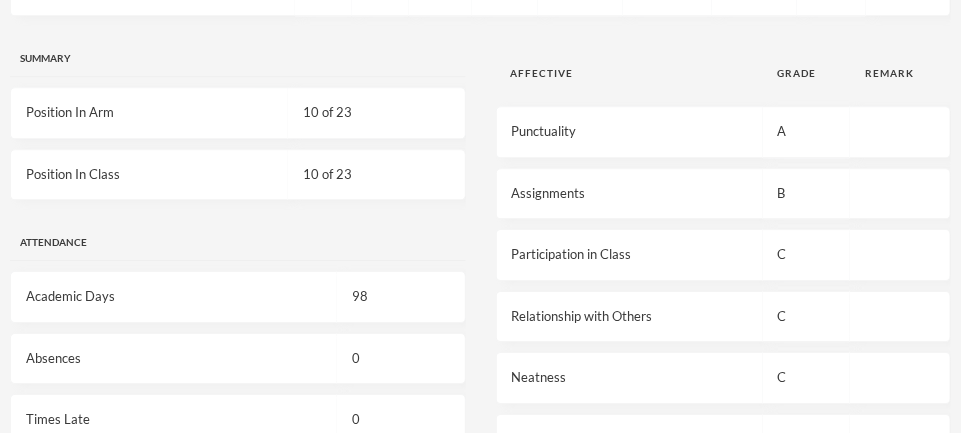 scroll, scrollTop: 1473, scrollLeft: 0, axis: vertical 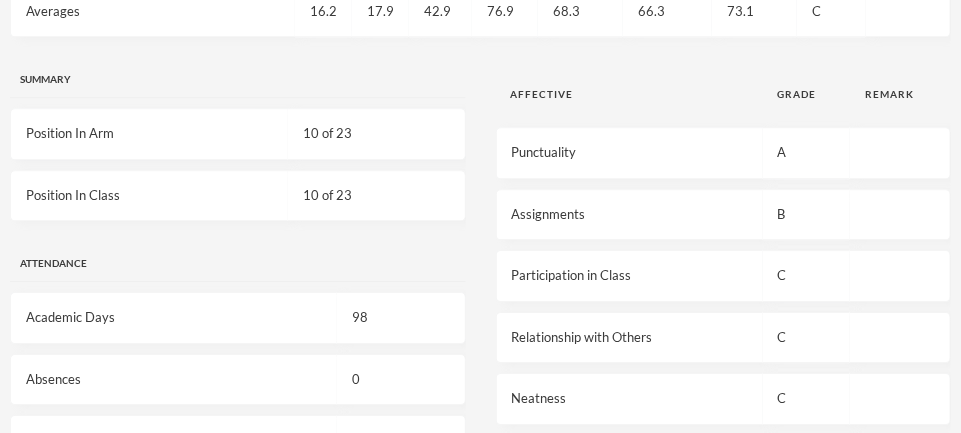 click on "Relationship with Others" at bounding box center [629, 338] 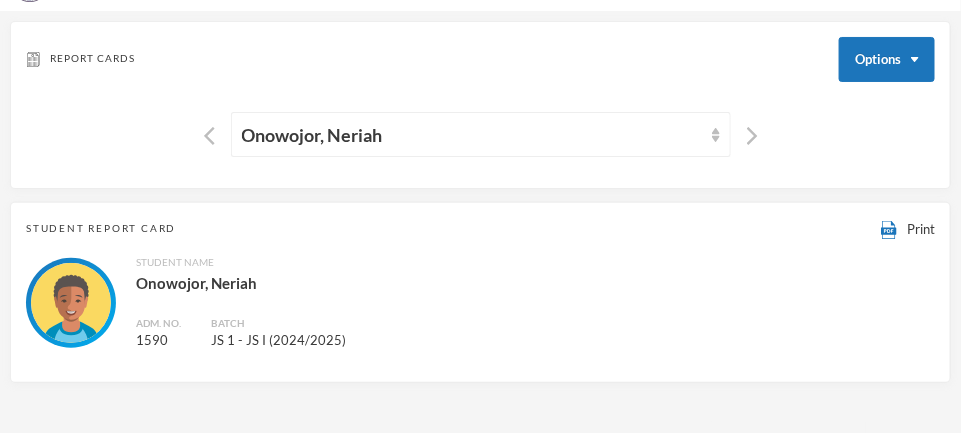 scroll, scrollTop: 0, scrollLeft: 0, axis: both 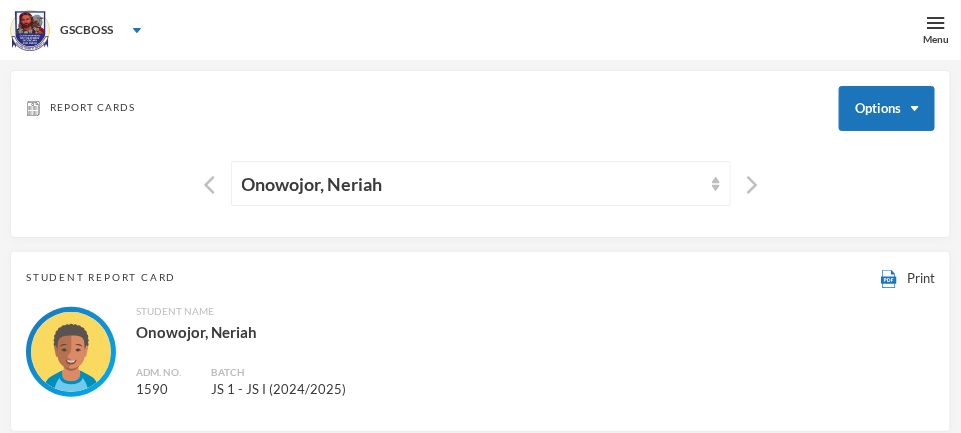 click on "Onowojor, Neriah" at bounding box center [481, 183] 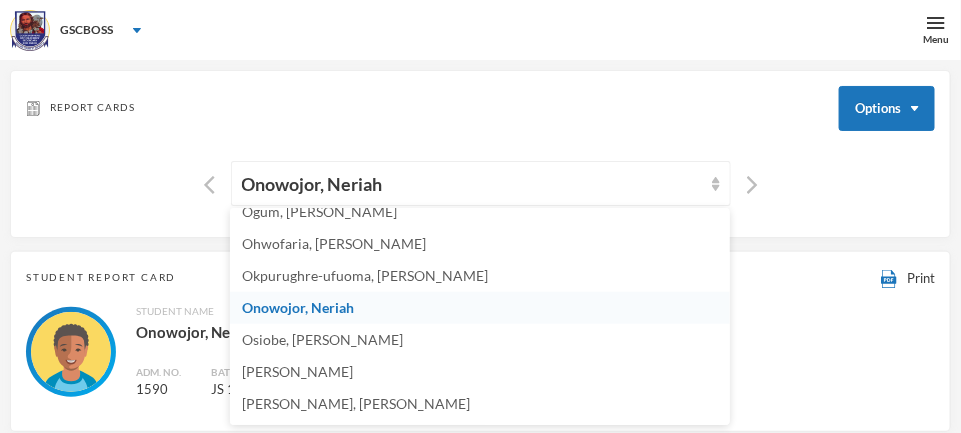 click on "Osiobe, [PERSON_NAME]" at bounding box center [322, 339] 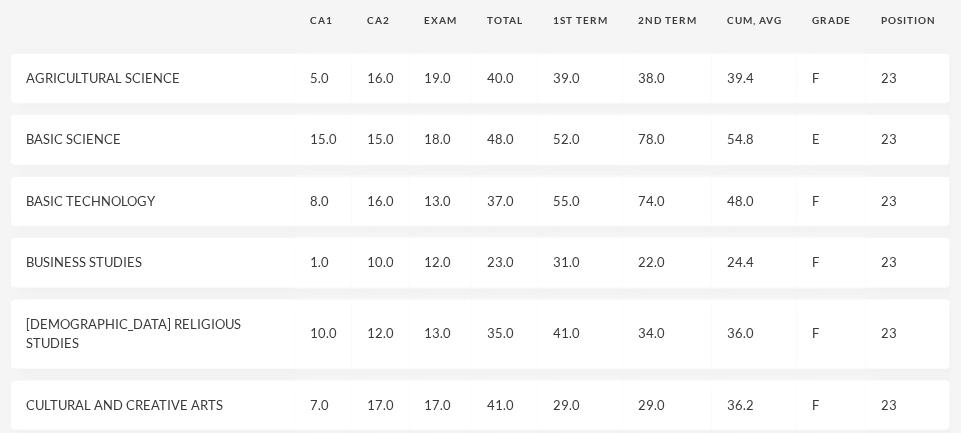 scroll, scrollTop: 0, scrollLeft: 0, axis: both 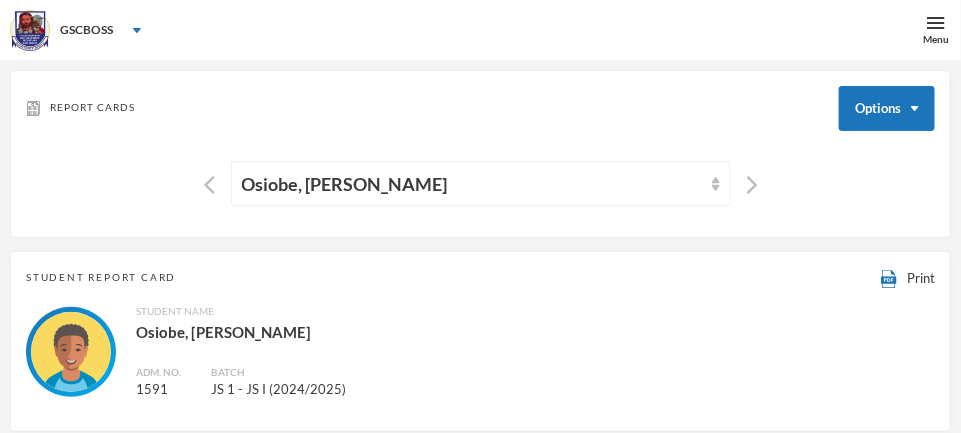click at bounding box center (716, 184) 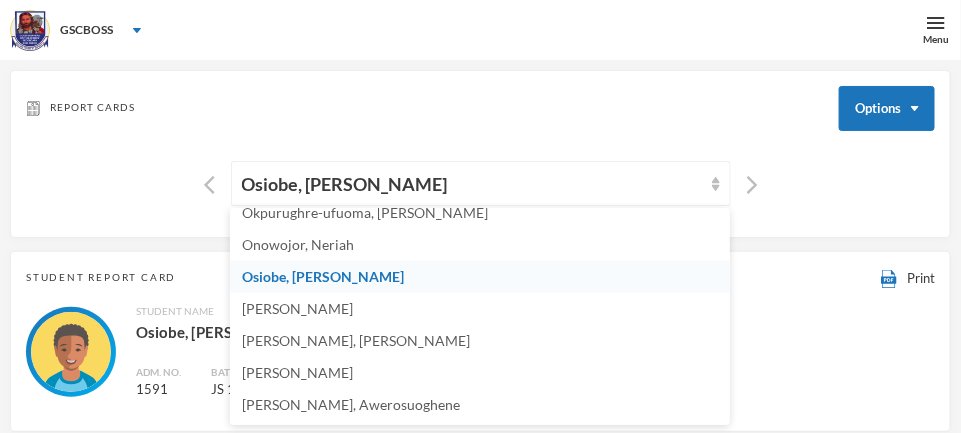 scroll, scrollTop: 438, scrollLeft: 0, axis: vertical 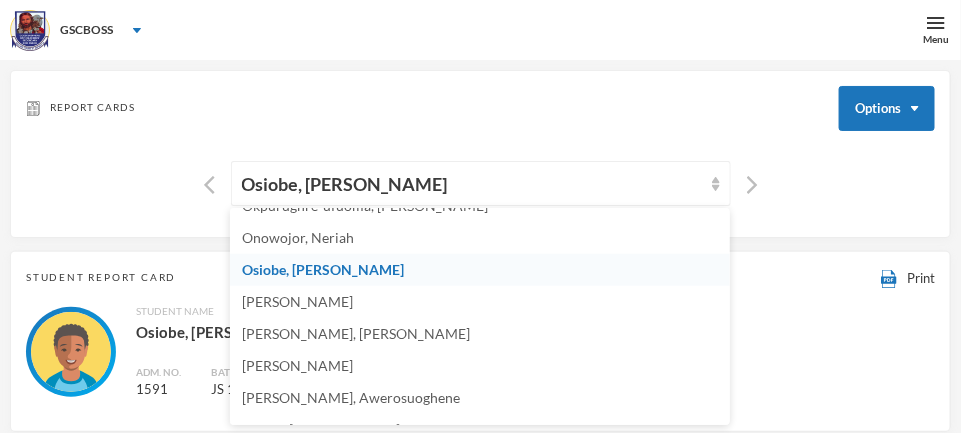 click on "[PERSON_NAME]" at bounding box center [297, 301] 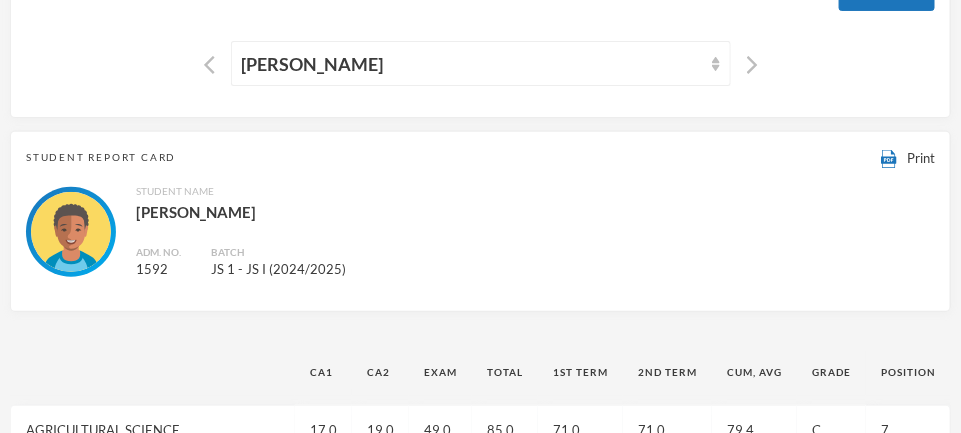 scroll, scrollTop: 119, scrollLeft: 0, axis: vertical 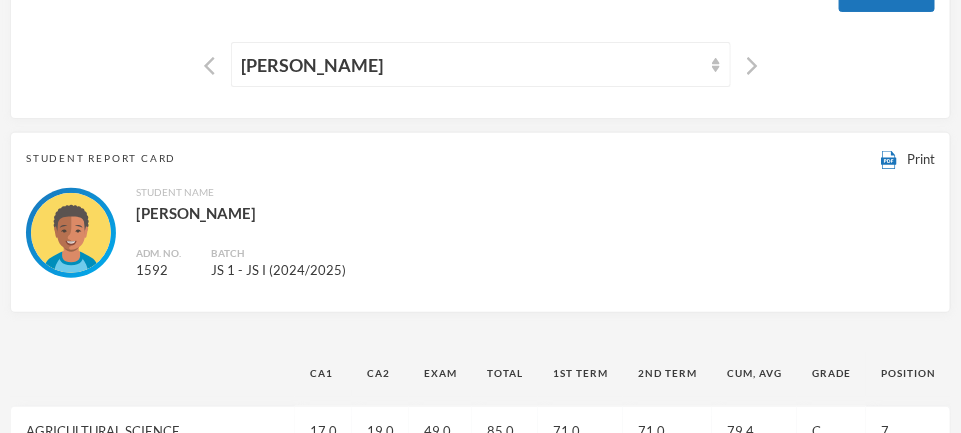 click at bounding box center (716, 65) 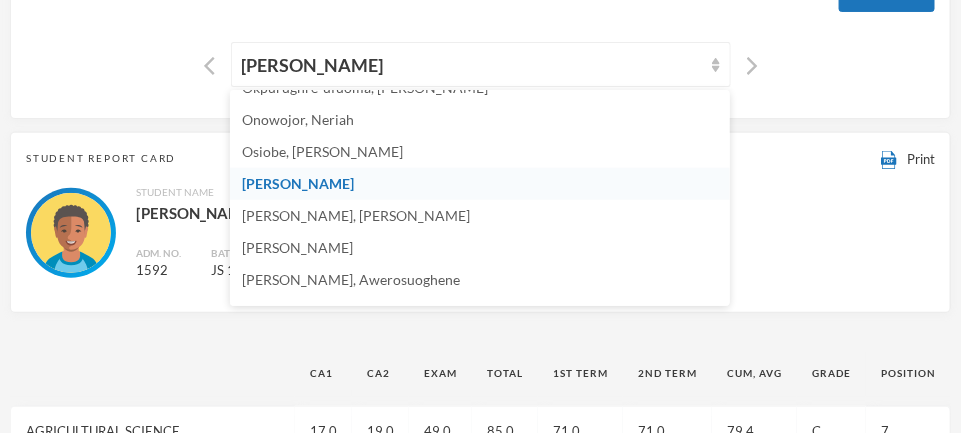 click on "Osiobe, [PERSON_NAME]" at bounding box center [322, 151] 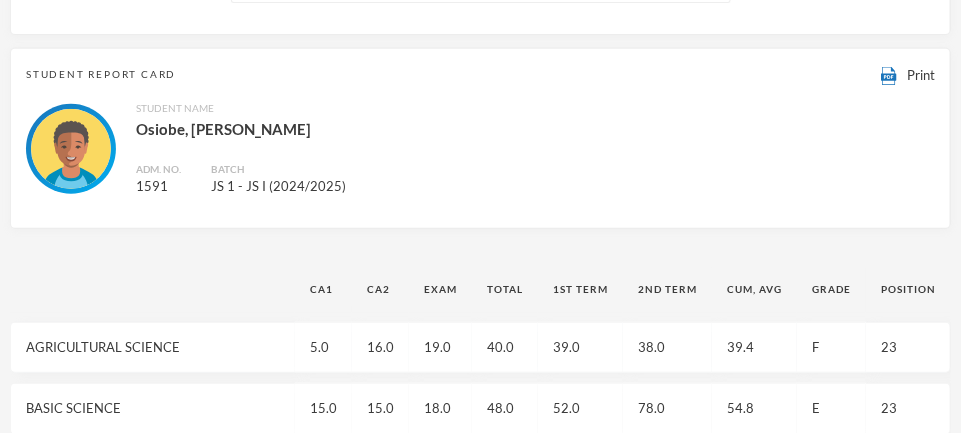 scroll, scrollTop: 0, scrollLeft: 0, axis: both 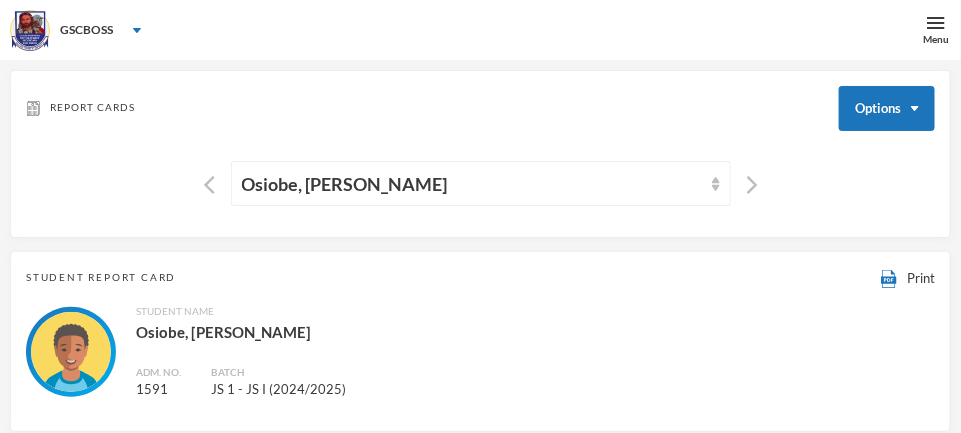 click at bounding box center (716, 184) 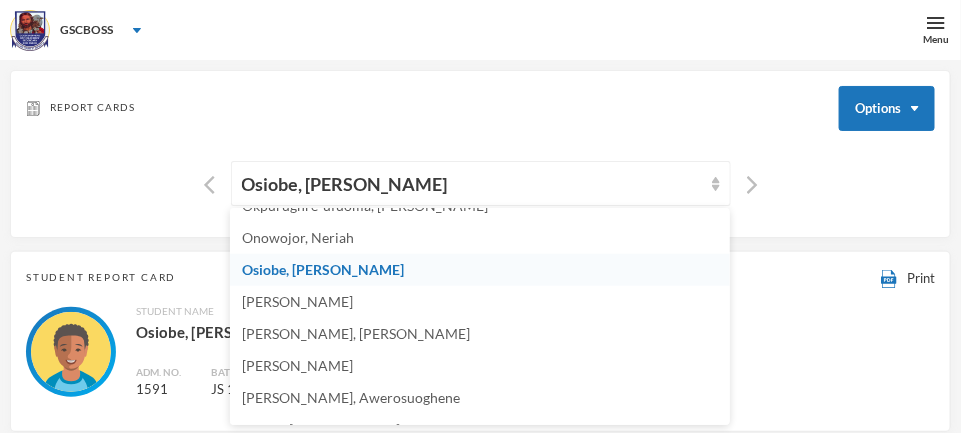 scroll, scrollTop: 479, scrollLeft: 0, axis: vertical 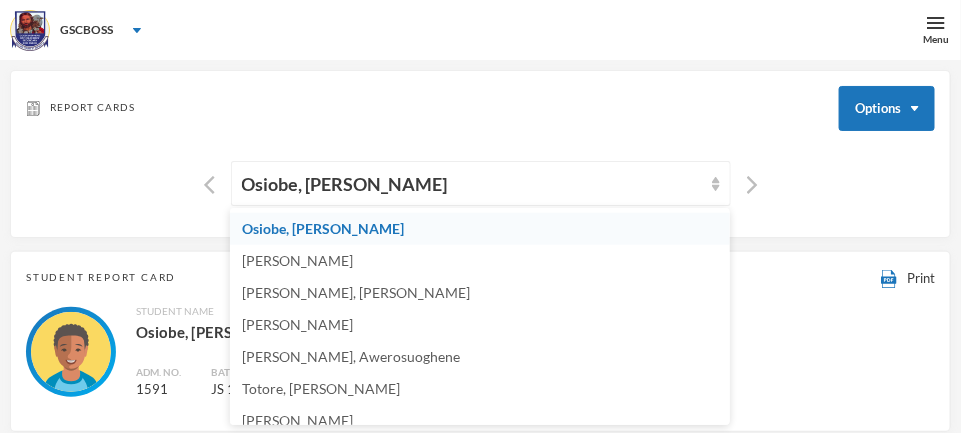 click on "[PERSON_NAME], [PERSON_NAME]" at bounding box center [356, 292] 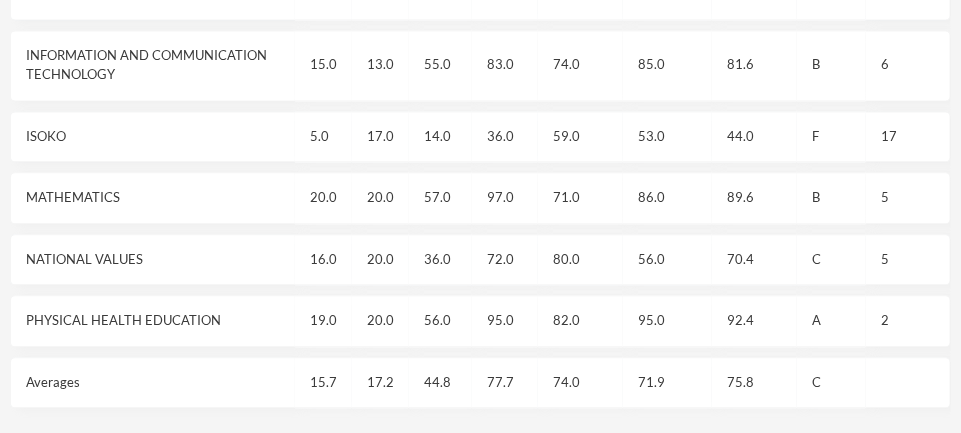 scroll, scrollTop: 1068, scrollLeft: 0, axis: vertical 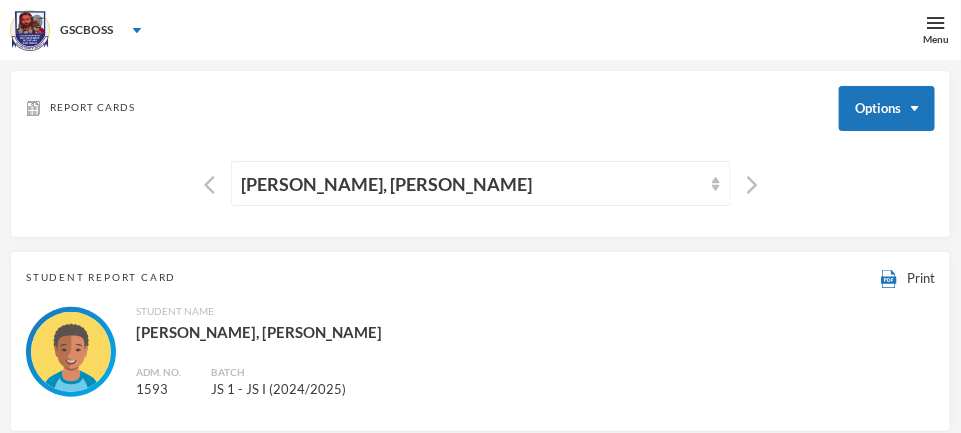 click on "[PERSON_NAME], [PERSON_NAME]" at bounding box center (481, 183) 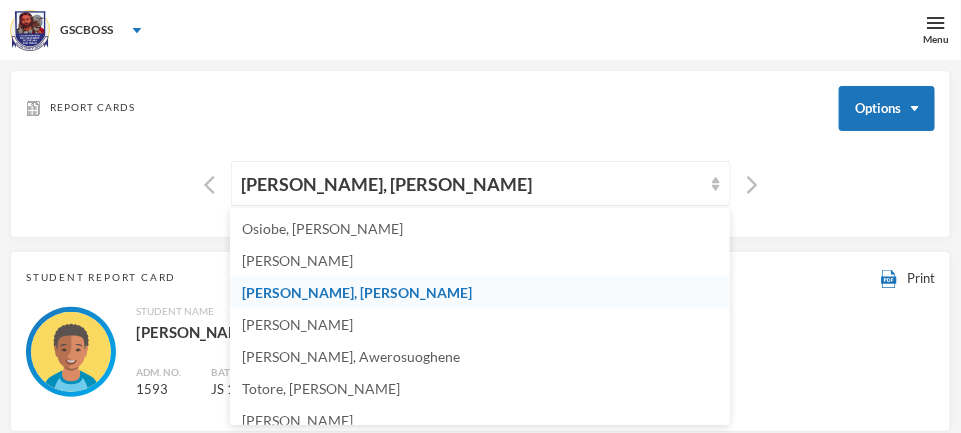 click on "[PERSON_NAME]" at bounding box center [480, 325] 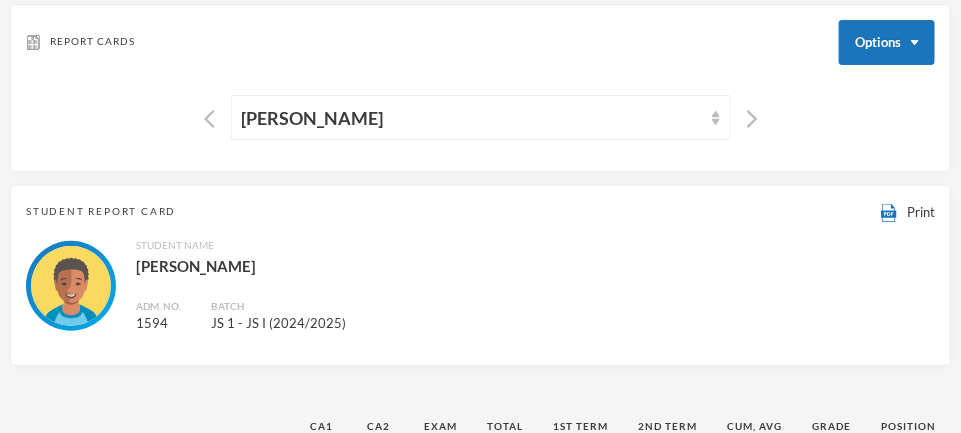 scroll, scrollTop: 73, scrollLeft: 0, axis: vertical 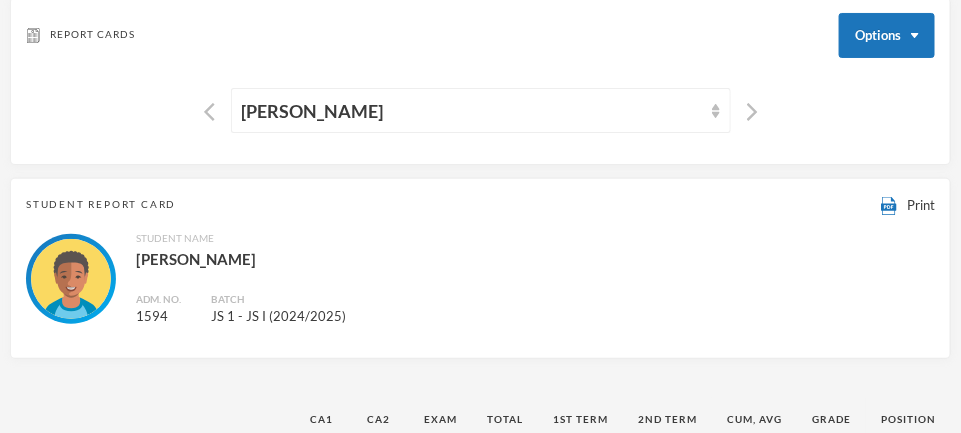 click at bounding box center (716, 111) 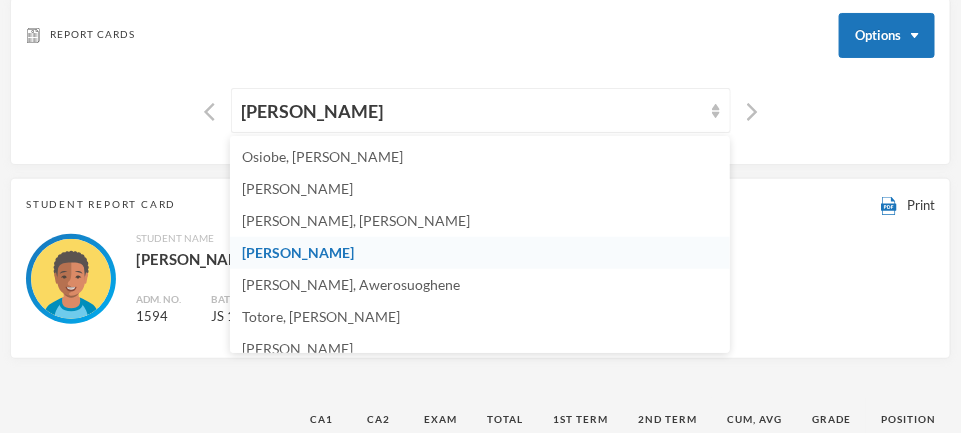 click on "[PERSON_NAME], Awerosuoghene" at bounding box center [351, 284] 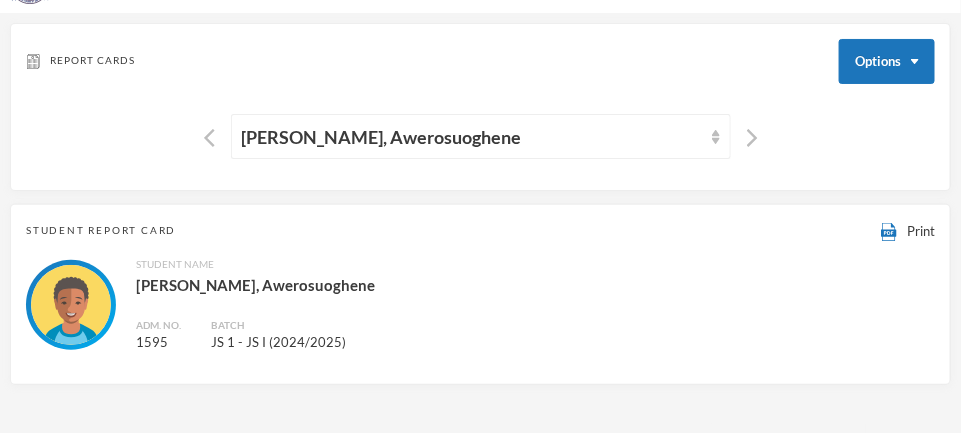 scroll, scrollTop: 0, scrollLeft: 0, axis: both 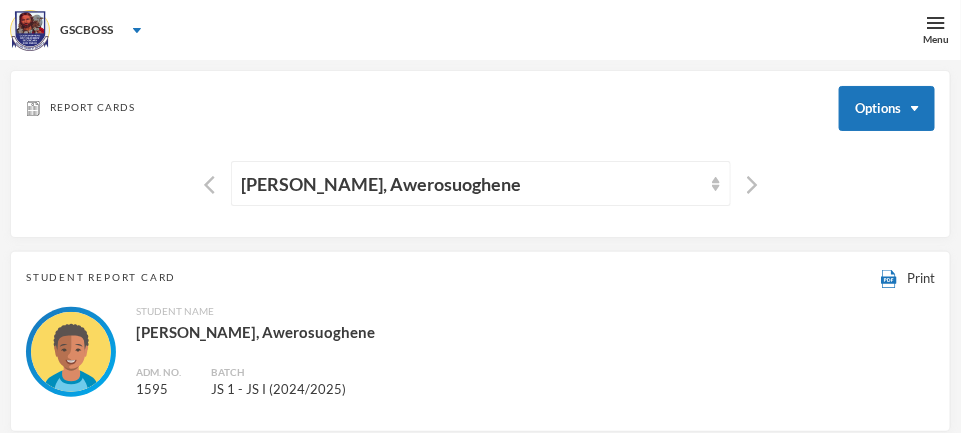 click at bounding box center [716, 184] 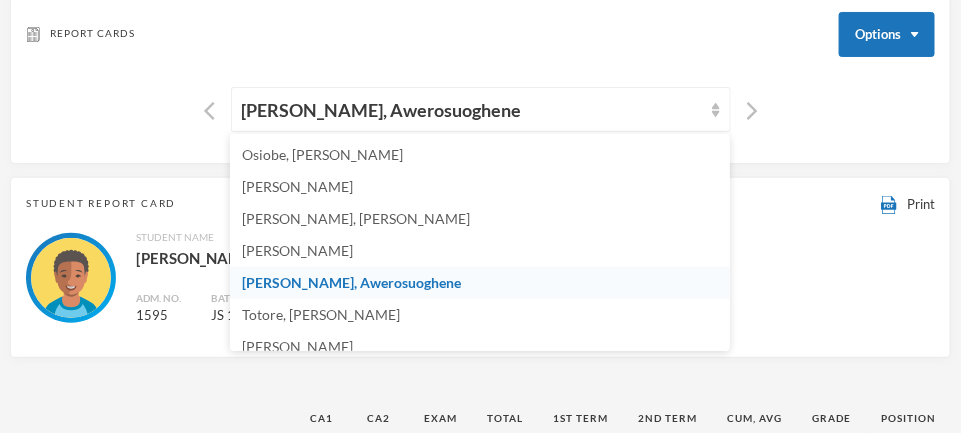 scroll, scrollTop: 95, scrollLeft: 0, axis: vertical 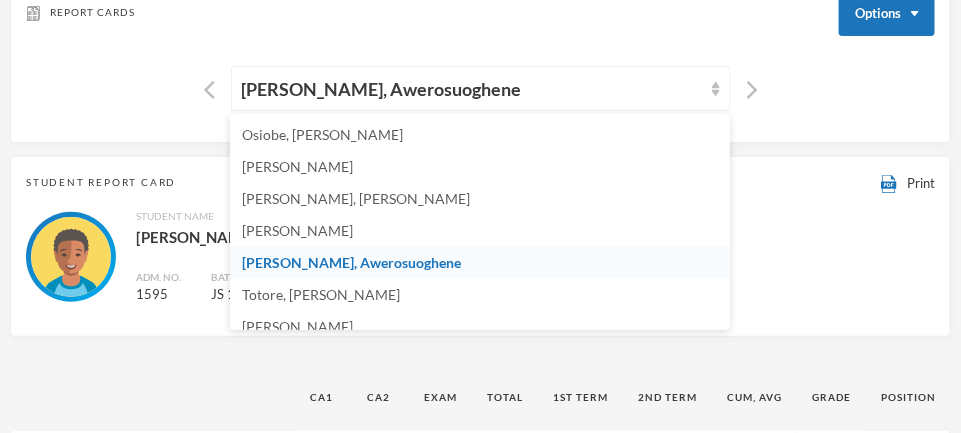 click on "Totore, [PERSON_NAME]" at bounding box center (480, 295) 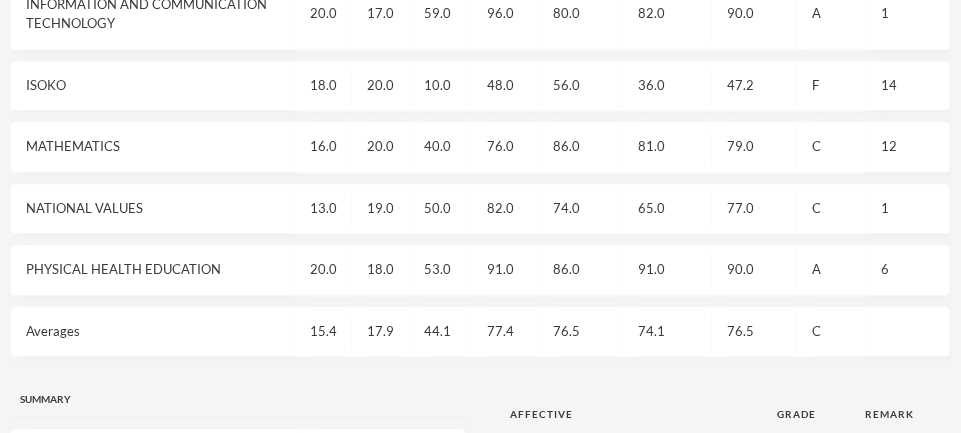 scroll, scrollTop: 1126, scrollLeft: 0, axis: vertical 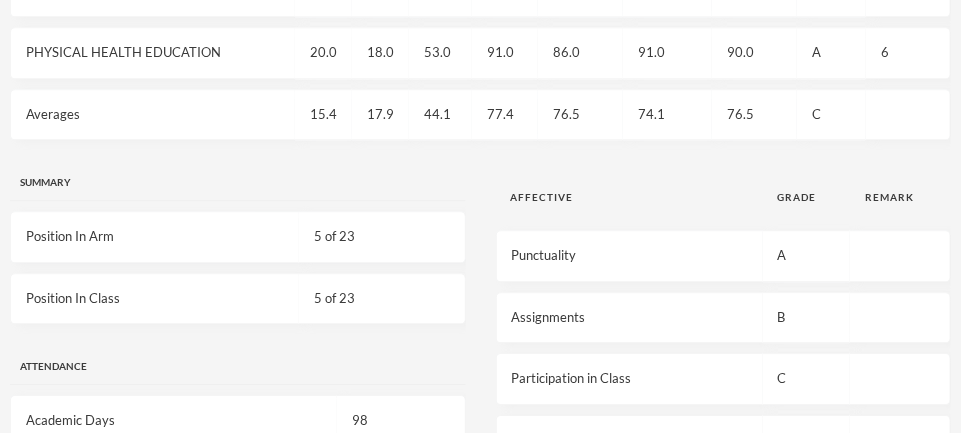 click on "Punctuality" at bounding box center (629, 256) 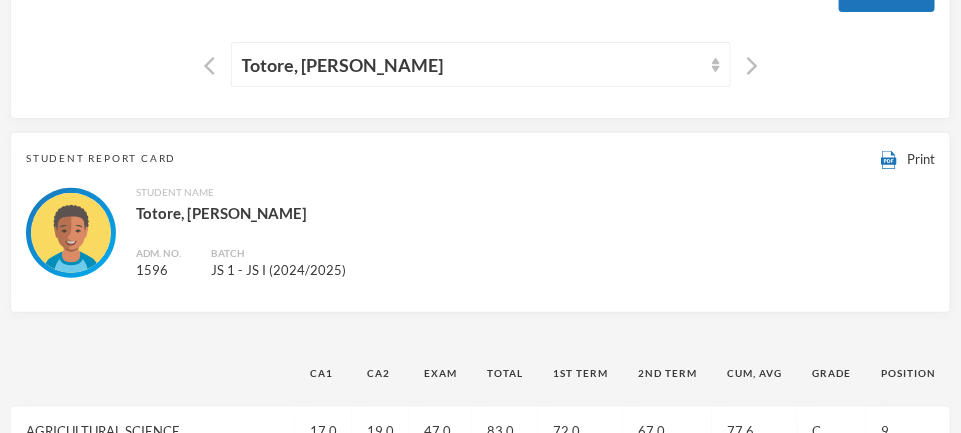 scroll, scrollTop: 0, scrollLeft: 0, axis: both 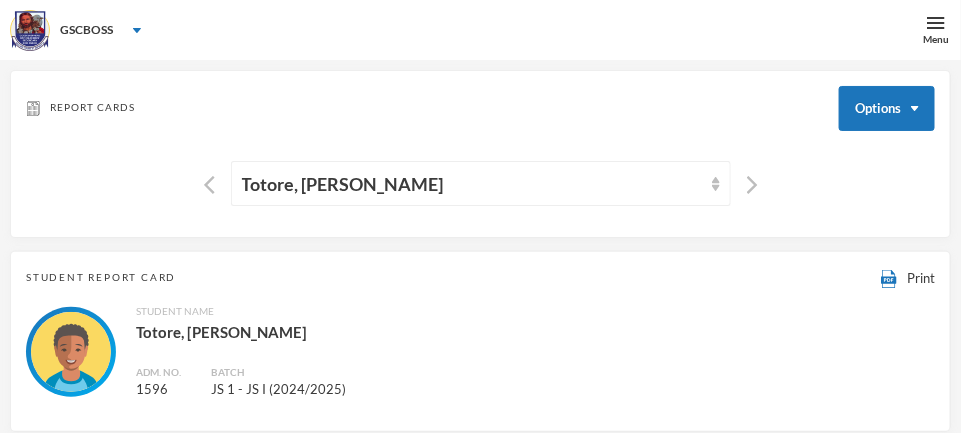 click on "Totore, [PERSON_NAME]" at bounding box center (481, 183) 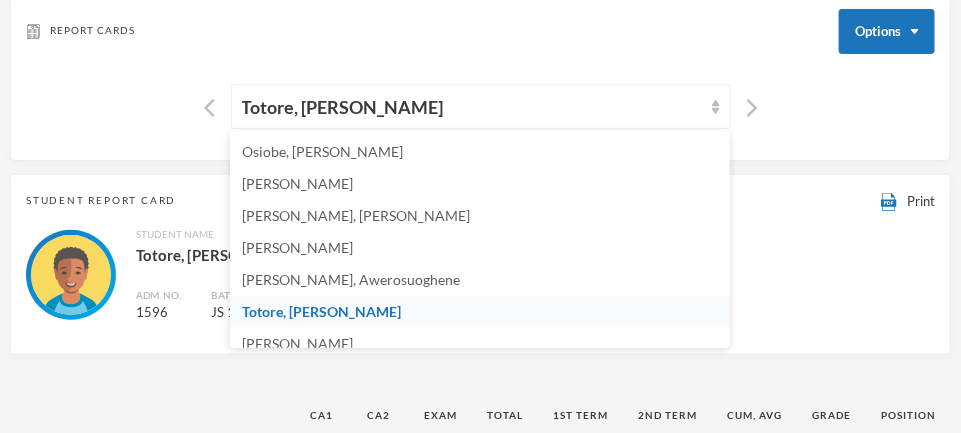 scroll, scrollTop: 79, scrollLeft: 0, axis: vertical 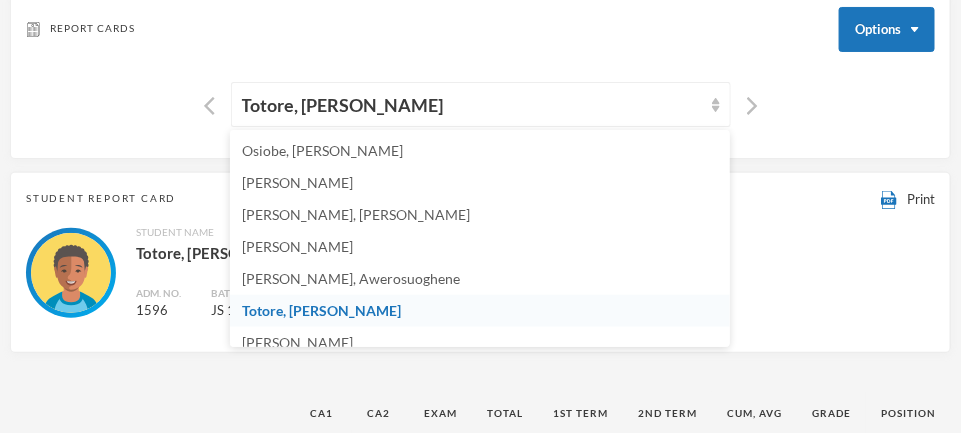 click on "[PERSON_NAME]" at bounding box center (480, 343) 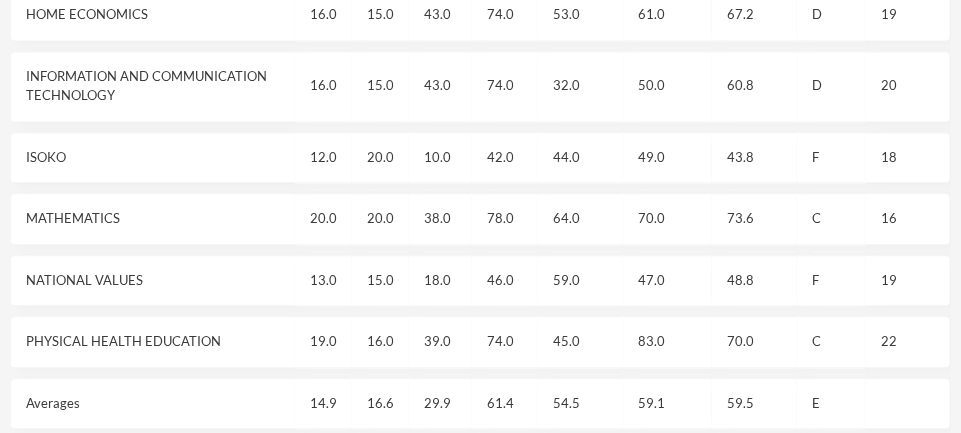 scroll, scrollTop: 1059, scrollLeft: 0, axis: vertical 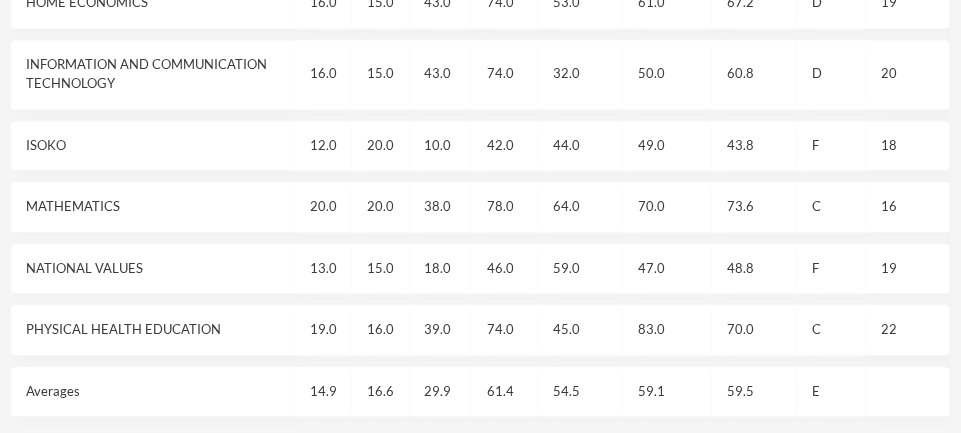 click on "59.1" at bounding box center [667, 392] 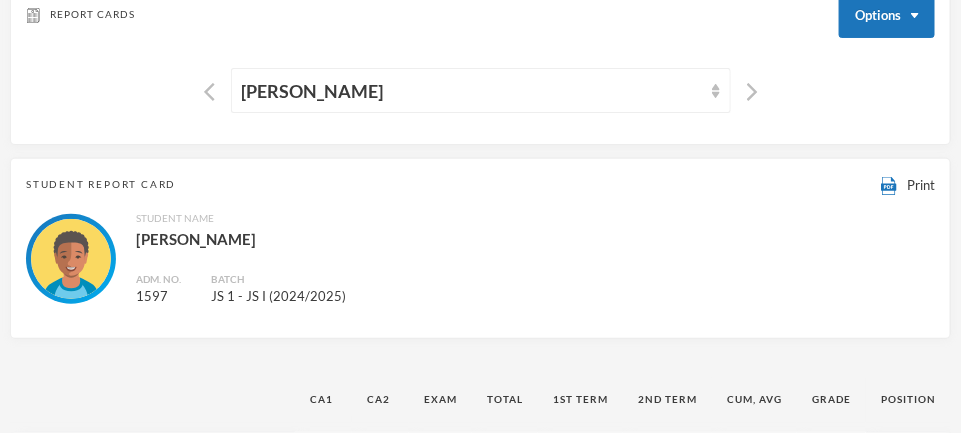 scroll, scrollTop: 0, scrollLeft: 0, axis: both 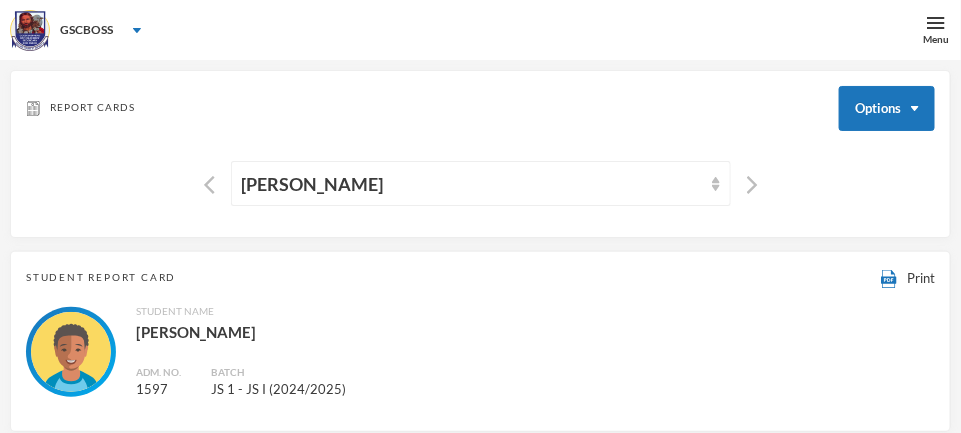 click on "[PERSON_NAME]" at bounding box center [481, 183] 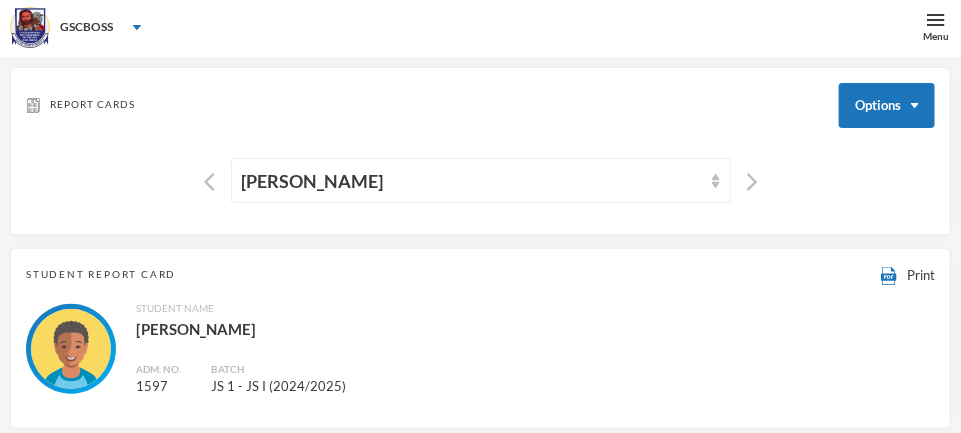 scroll, scrollTop: 0, scrollLeft: 0, axis: both 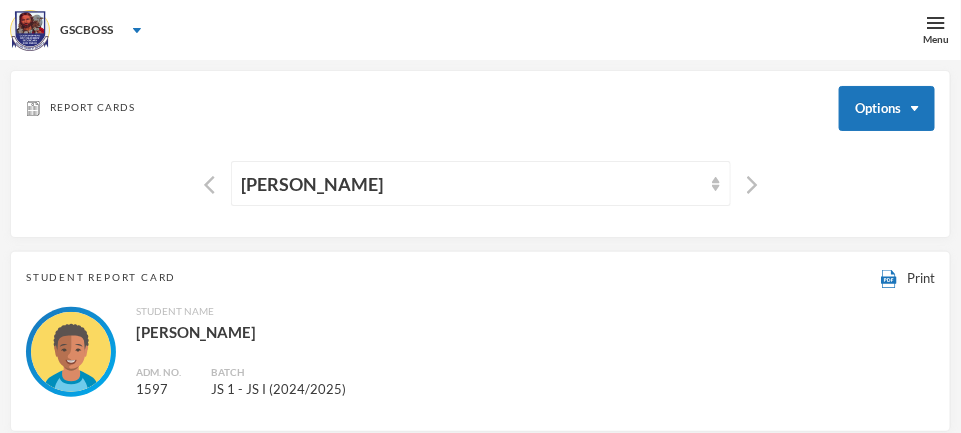 click at bounding box center [716, 184] 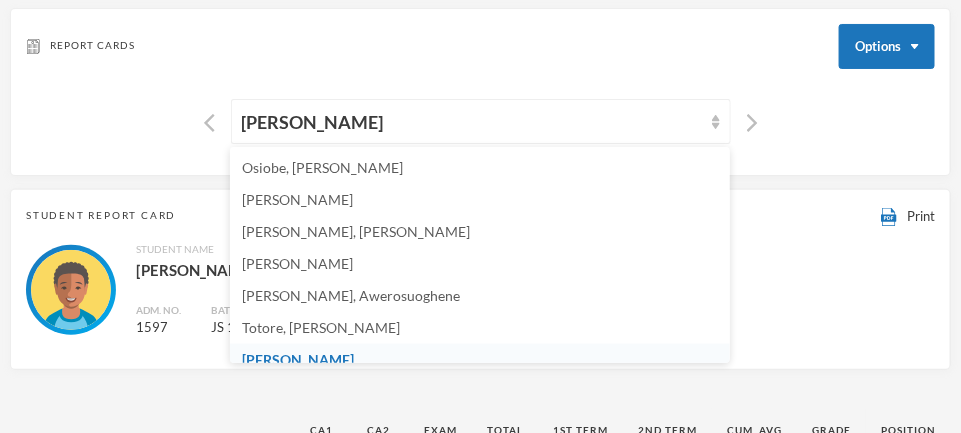 scroll, scrollTop: 65, scrollLeft: 0, axis: vertical 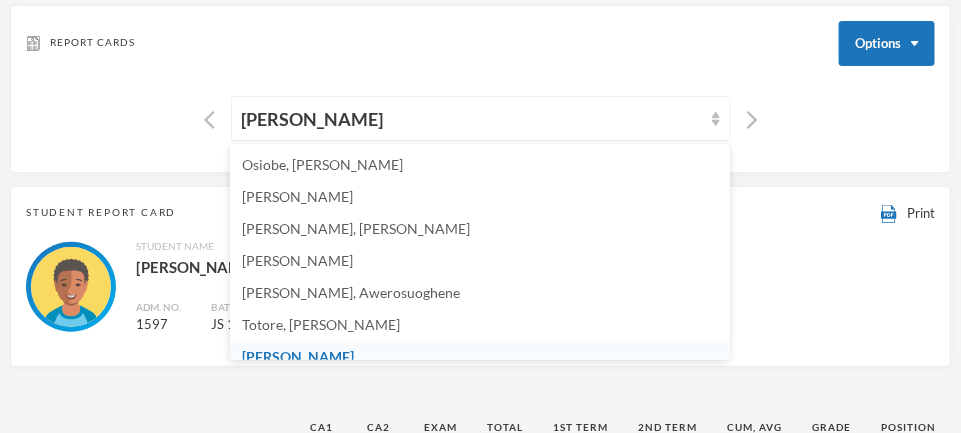 click on "[US_STATE], Rain Osioghene" at bounding box center [328, 388] 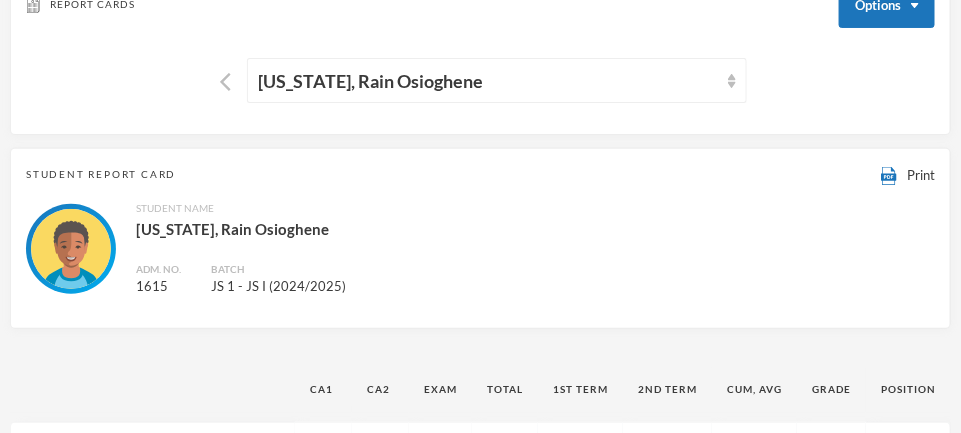 scroll, scrollTop: 90, scrollLeft: 0, axis: vertical 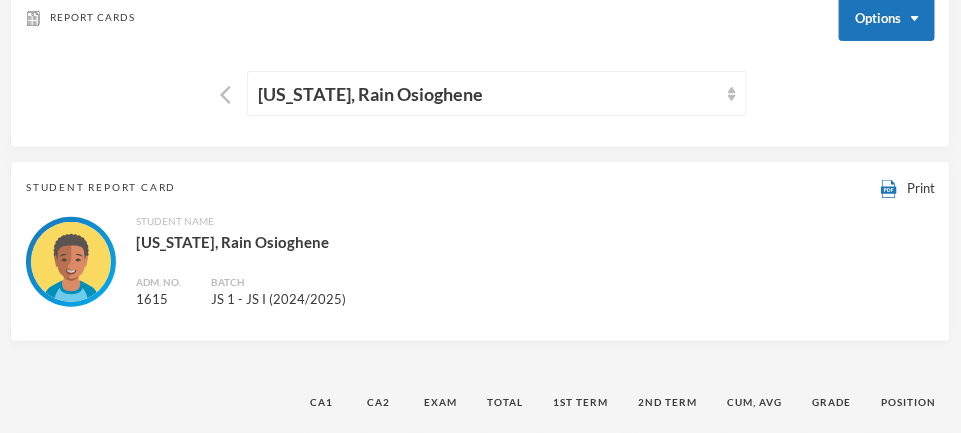 click on "[US_STATE], Rain Osioghene" at bounding box center [497, 93] 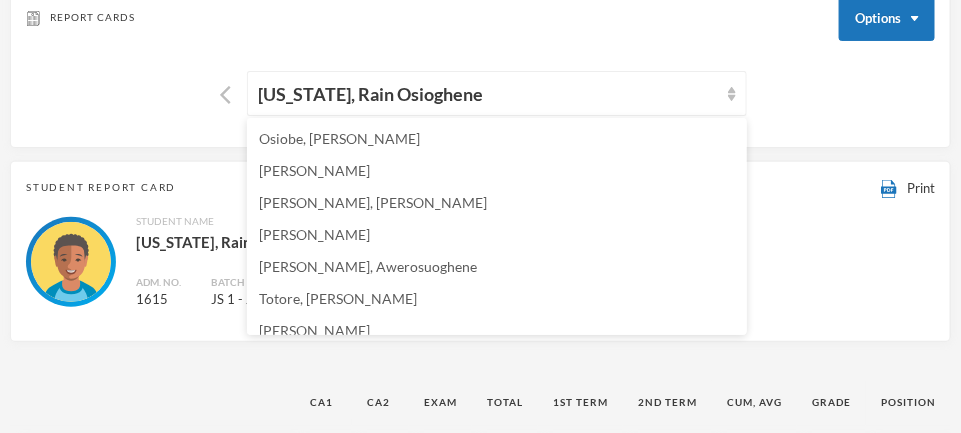 click on "[PERSON_NAME]" at bounding box center [314, 330] 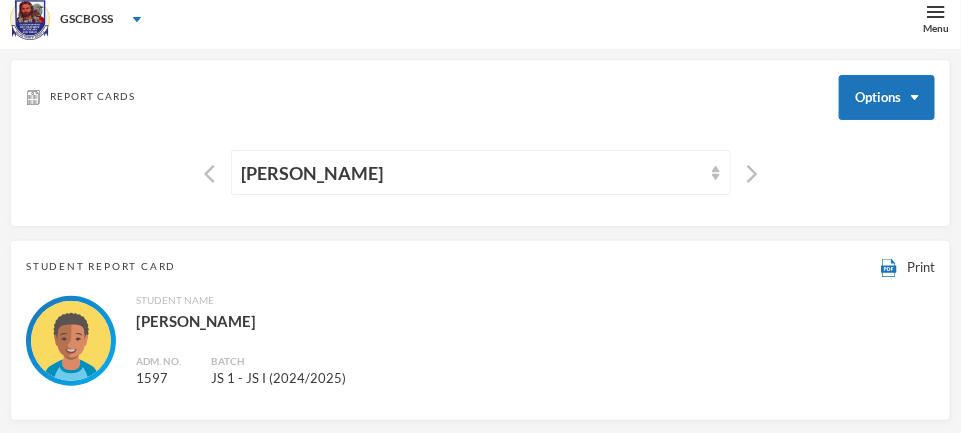 scroll, scrollTop: 0, scrollLeft: 0, axis: both 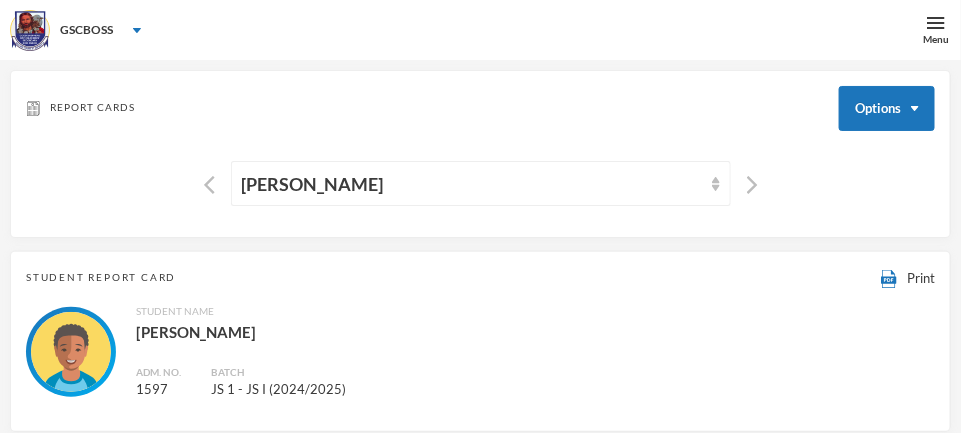 click on "[PERSON_NAME]" at bounding box center (472, 184) 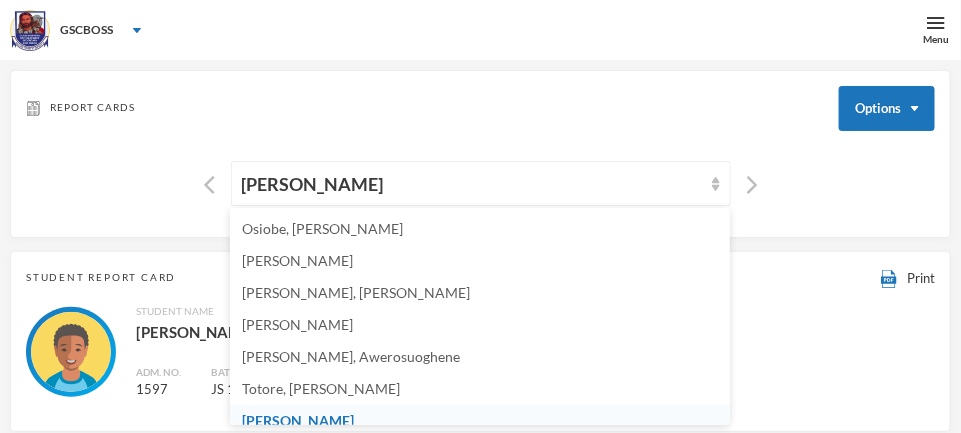 click on "[PERSON_NAME]" at bounding box center (481, 183) 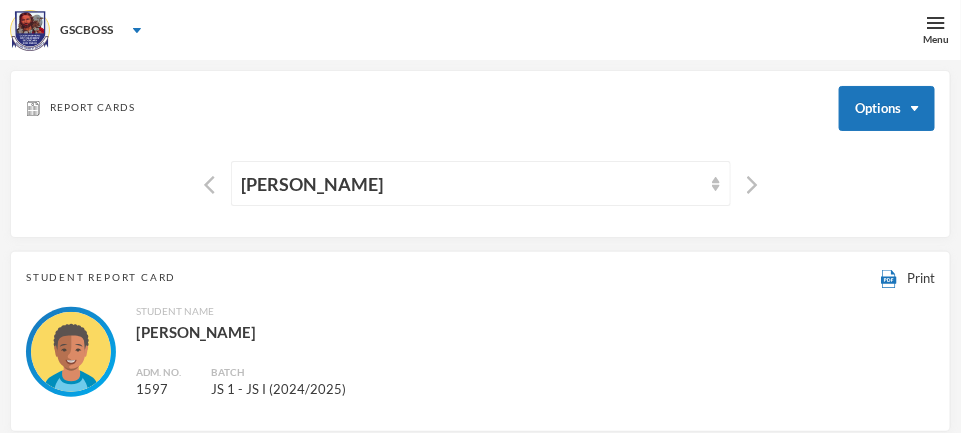 click on "[PERSON_NAME]" at bounding box center (481, 183) 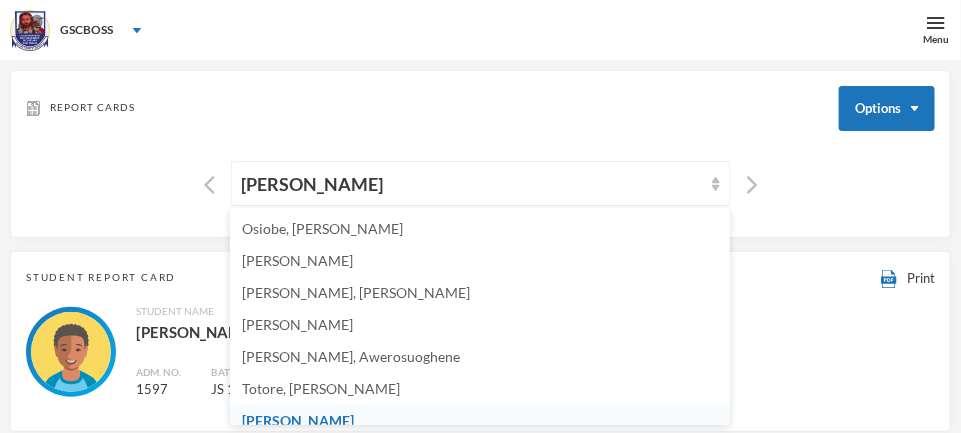 click on "[PERSON_NAME], Awerosuoghene" at bounding box center [351, 356] 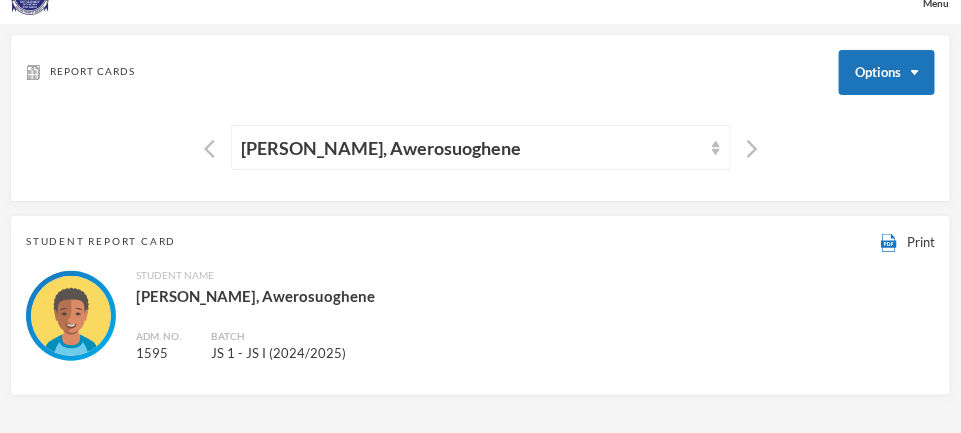scroll, scrollTop: 0, scrollLeft: 0, axis: both 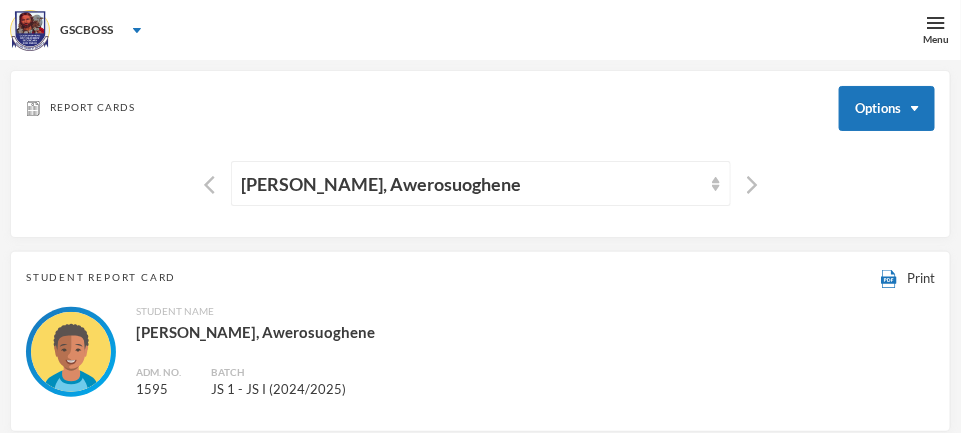 click on "[PERSON_NAME], Awerosuoghene" at bounding box center (481, 183) 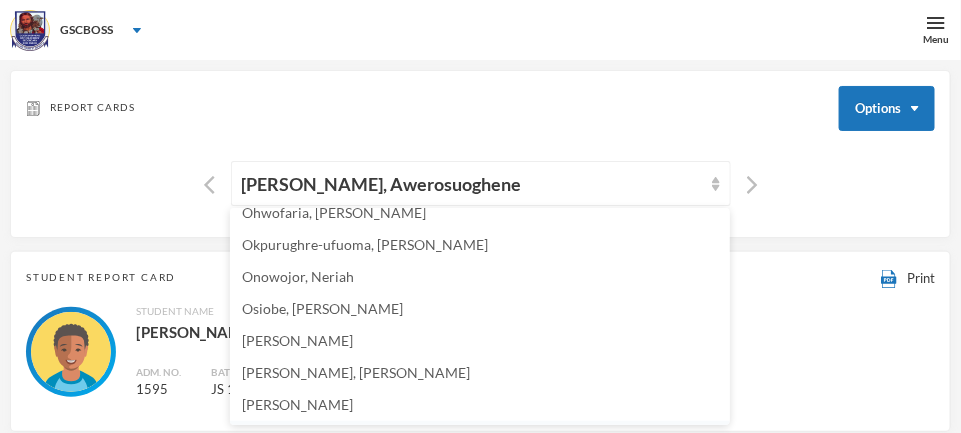 scroll, scrollTop: 396, scrollLeft: 0, axis: vertical 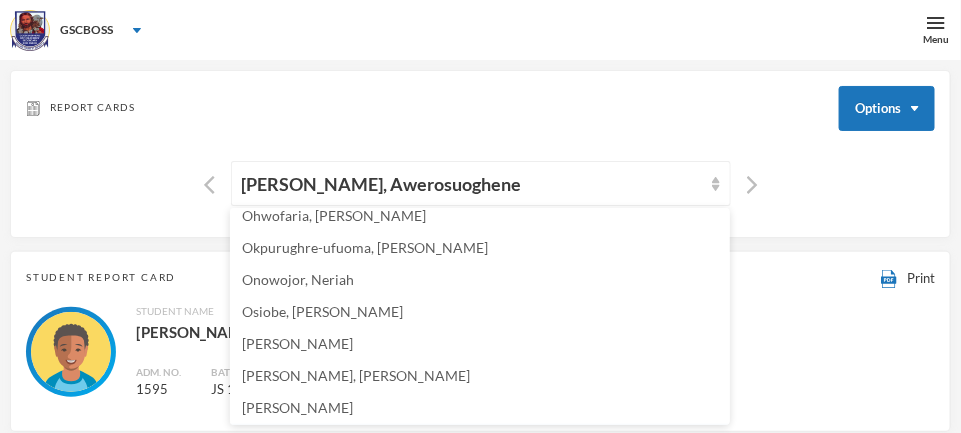 click on "Osiobe, [PERSON_NAME]" at bounding box center (322, 311) 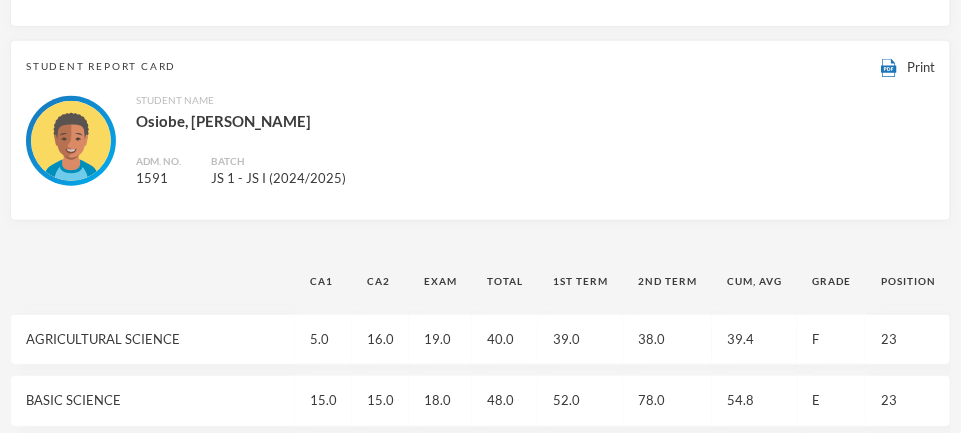 scroll, scrollTop: 0, scrollLeft: 0, axis: both 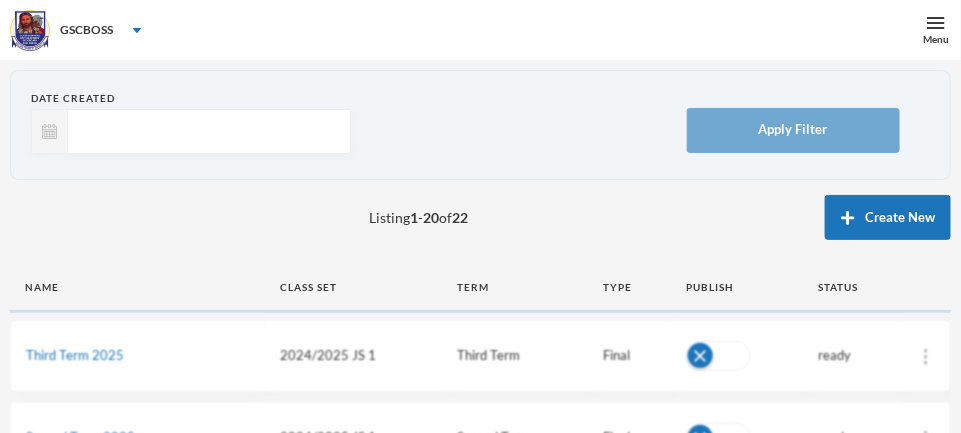 click on "Menu" at bounding box center (936, 39) 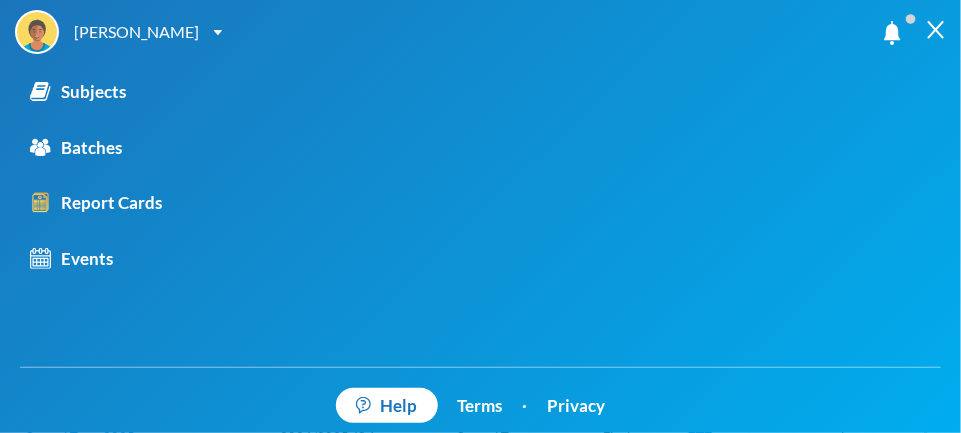 click on "Report Cards" at bounding box center (96, 203) 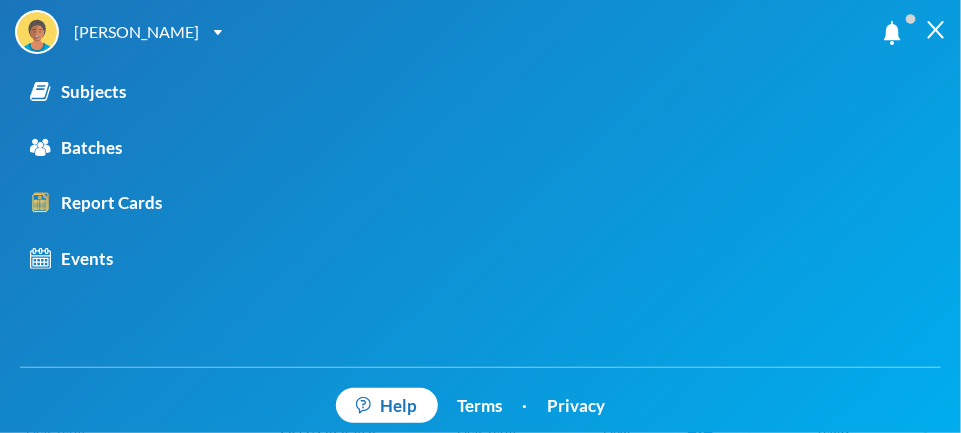 scroll, scrollTop: 896, scrollLeft: 0, axis: vertical 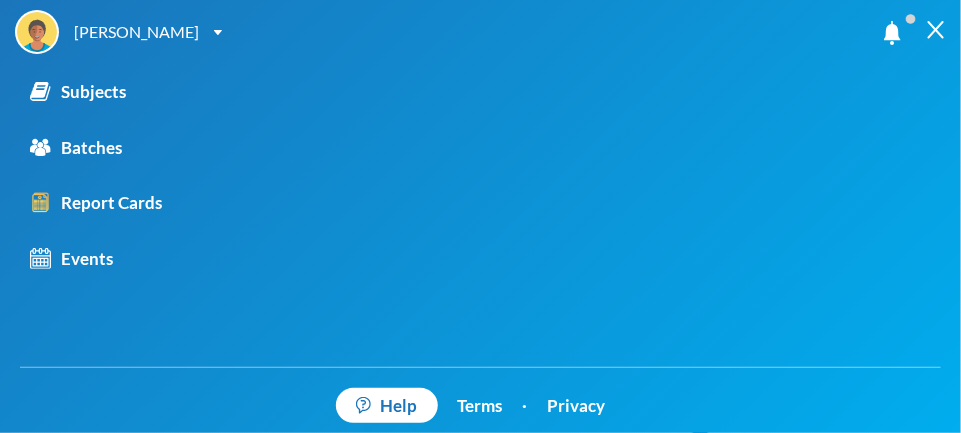 click at bounding box center (936, 30) 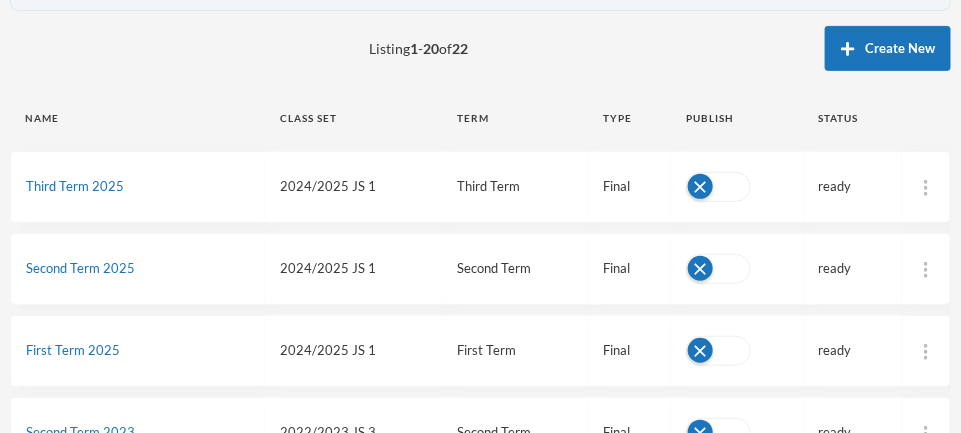scroll, scrollTop: 0, scrollLeft: 0, axis: both 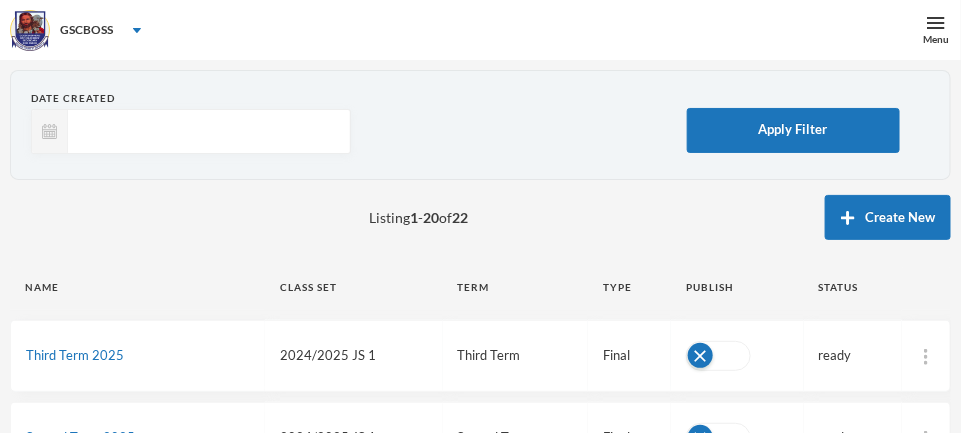 click on "Third Term 2025" at bounding box center [75, 355] 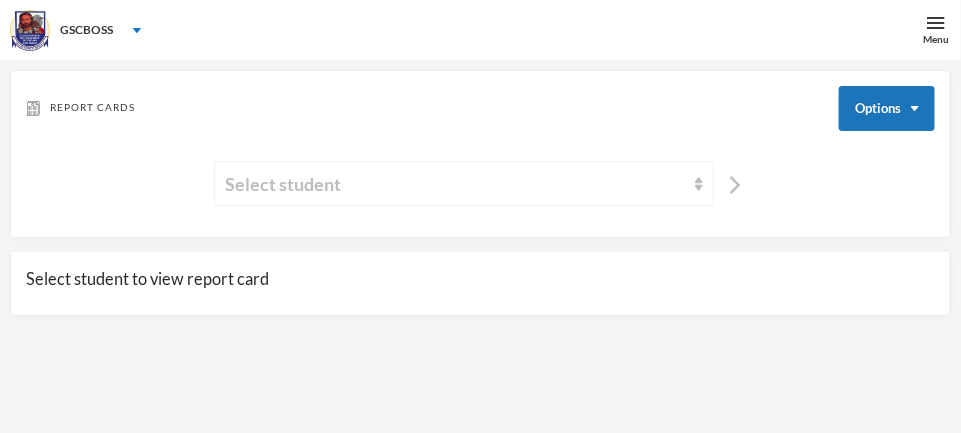 click on "Options" at bounding box center [887, 108] 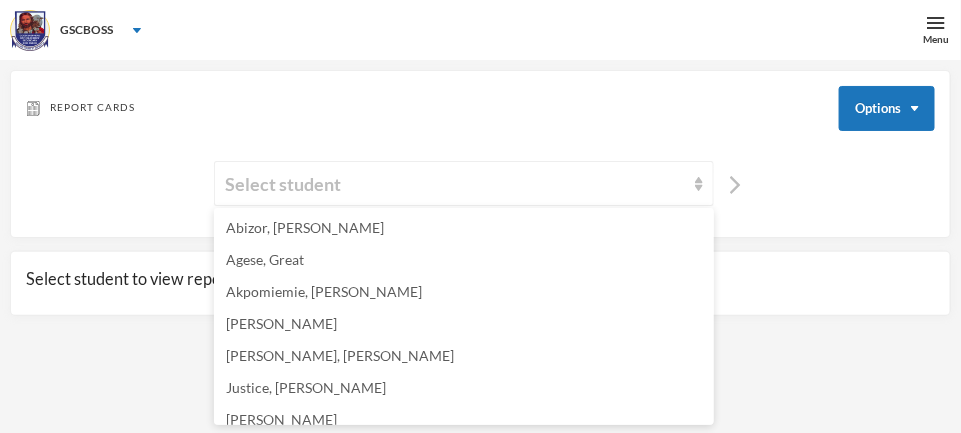 click on "Abizor, [PERSON_NAME]" at bounding box center [305, 227] 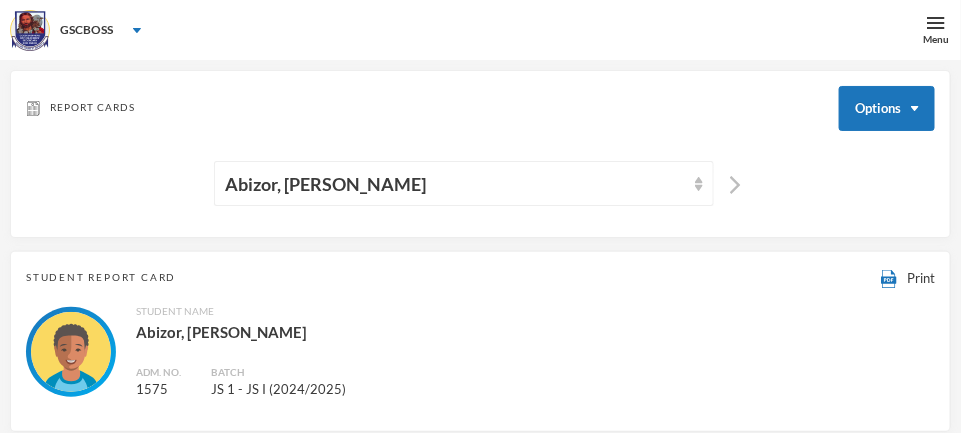 click on "Options" at bounding box center [887, 108] 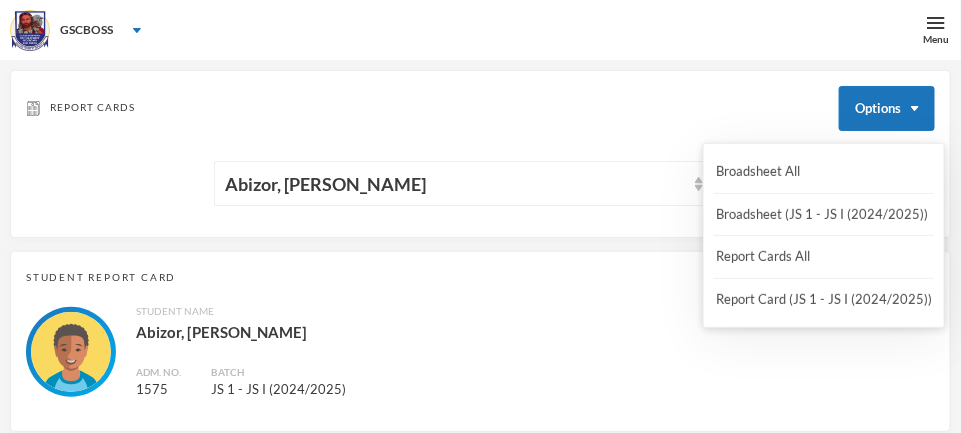 click on "Report Card (JS 1 - JS I (2024/2025))" at bounding box center [824, 300] 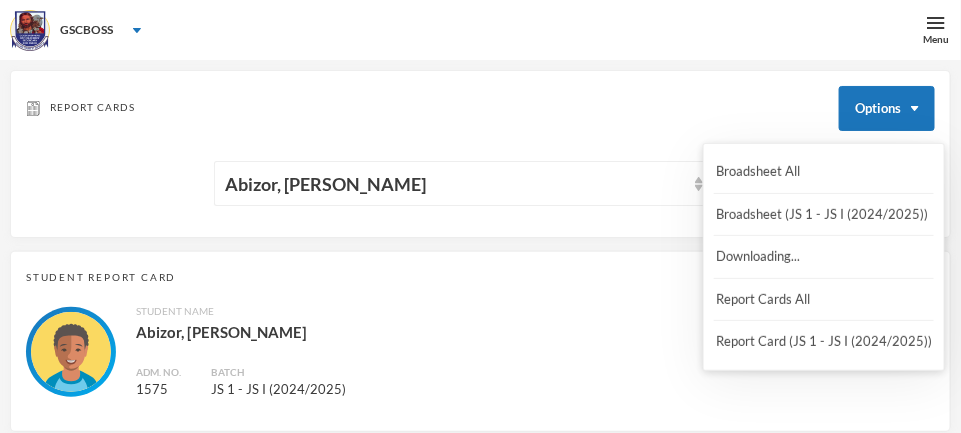 click on "Abizor, [PERSON_NAME]" at bounding box center [480, 183] 